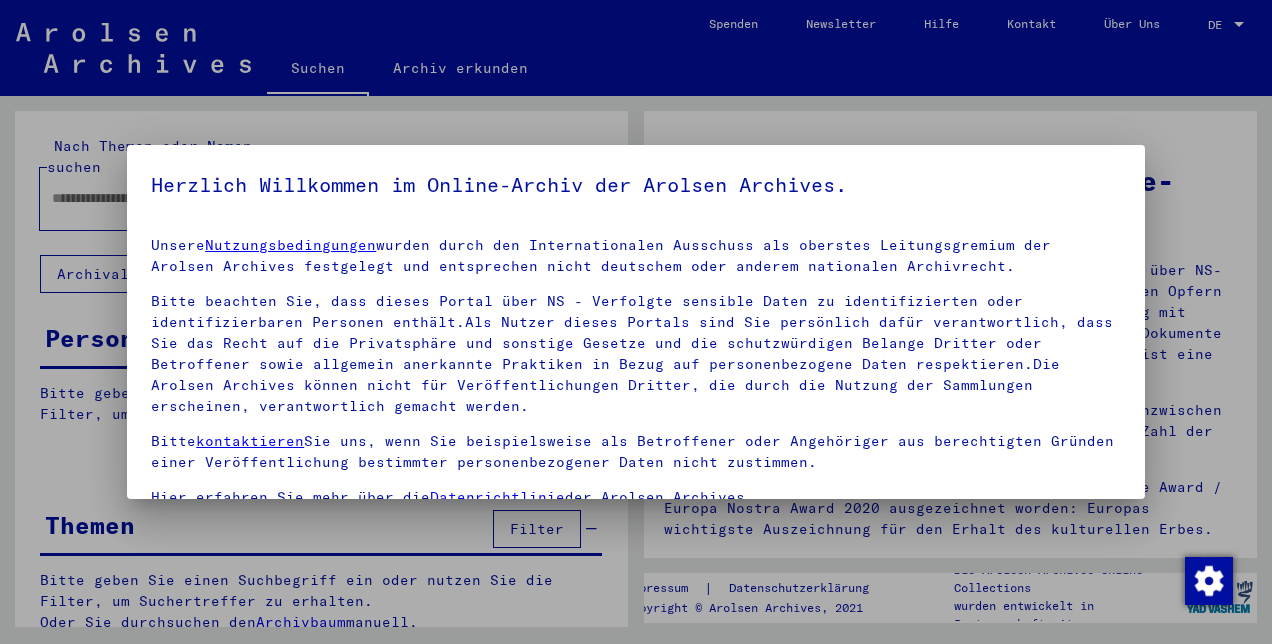 scroll, scrollTop: 0, scrollLeft: 0, axis: both 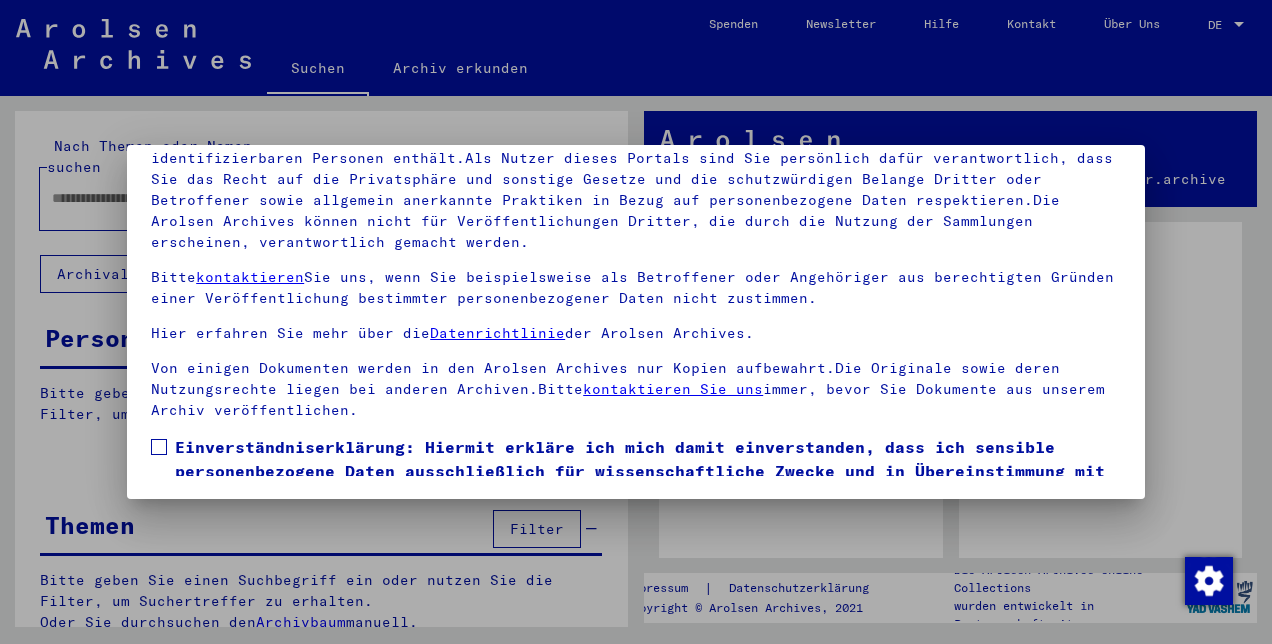 click at bounding box center [159, 447] 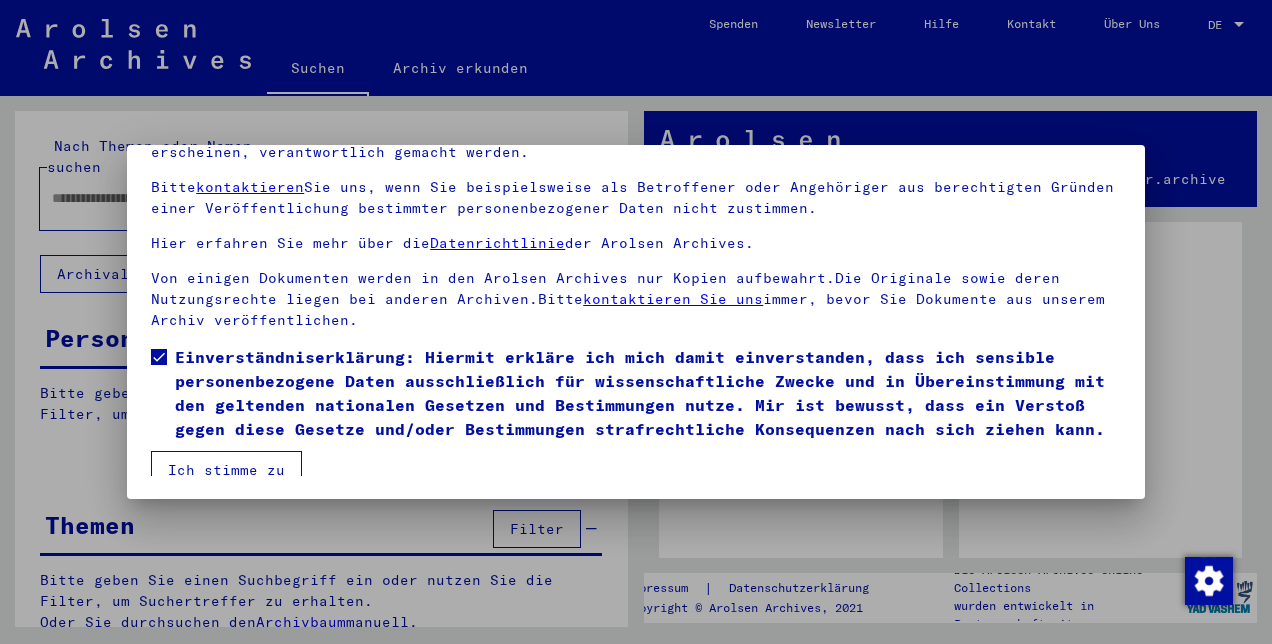 scroll, scrollTop: 126, scrollLeft: 0, axis: vertical 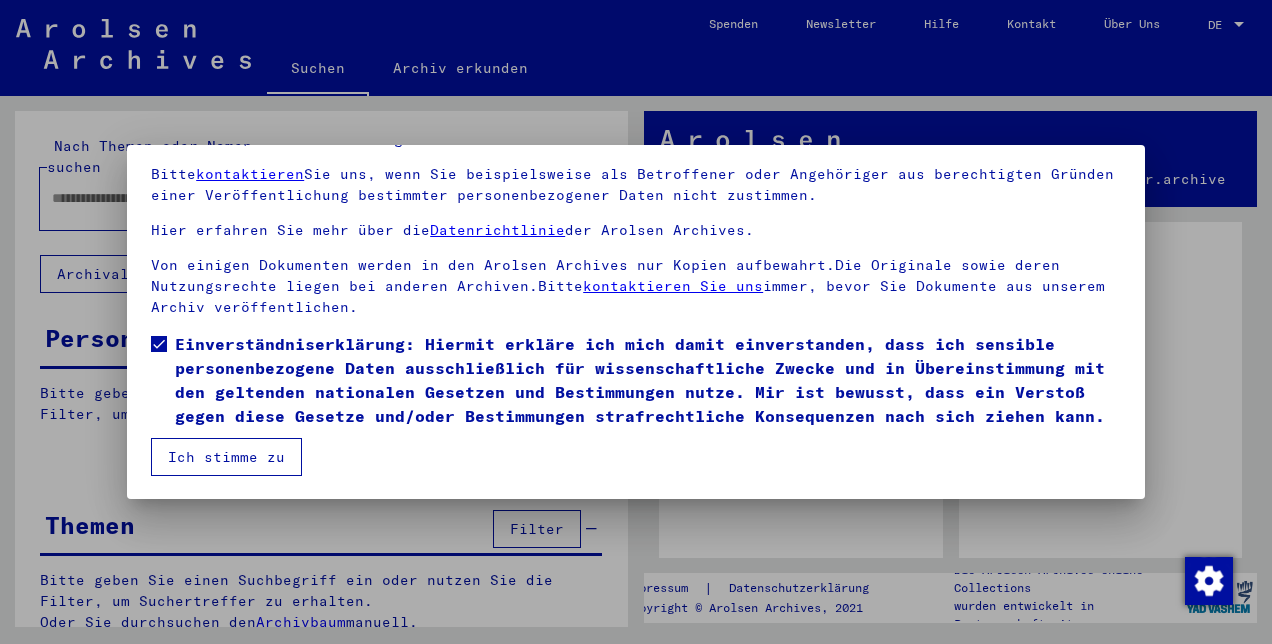 click on "Ich stimme zu" at bounding box center (226, 457) 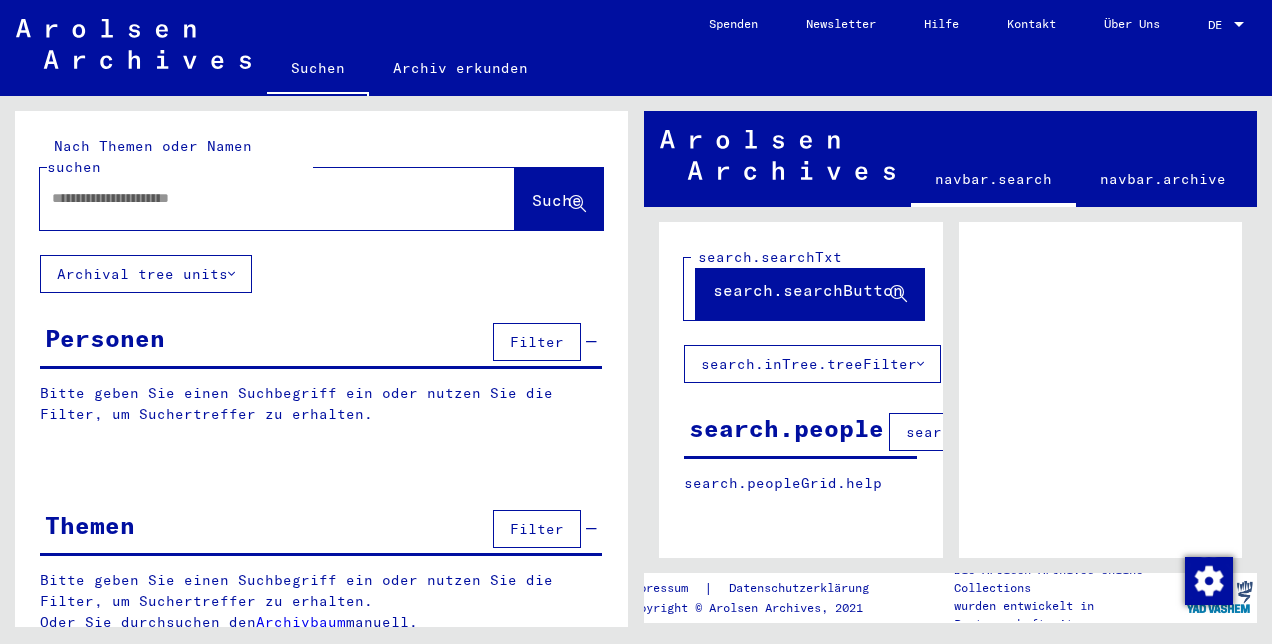 click at bounding box center (259, 198) 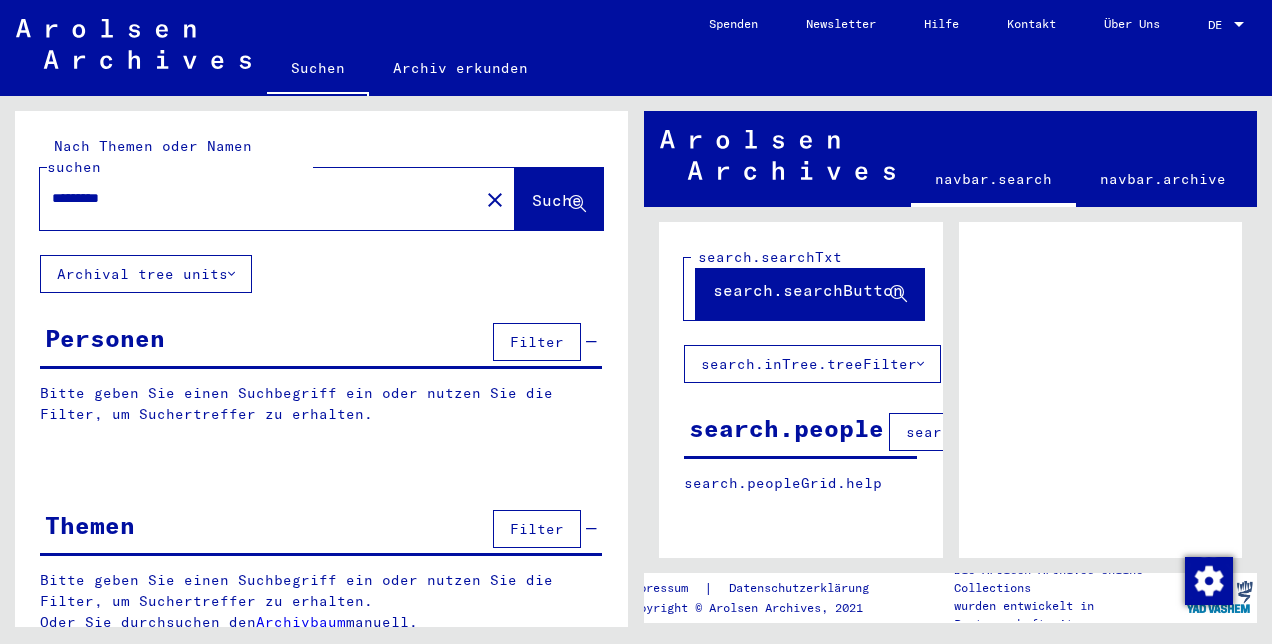 type on "*********" 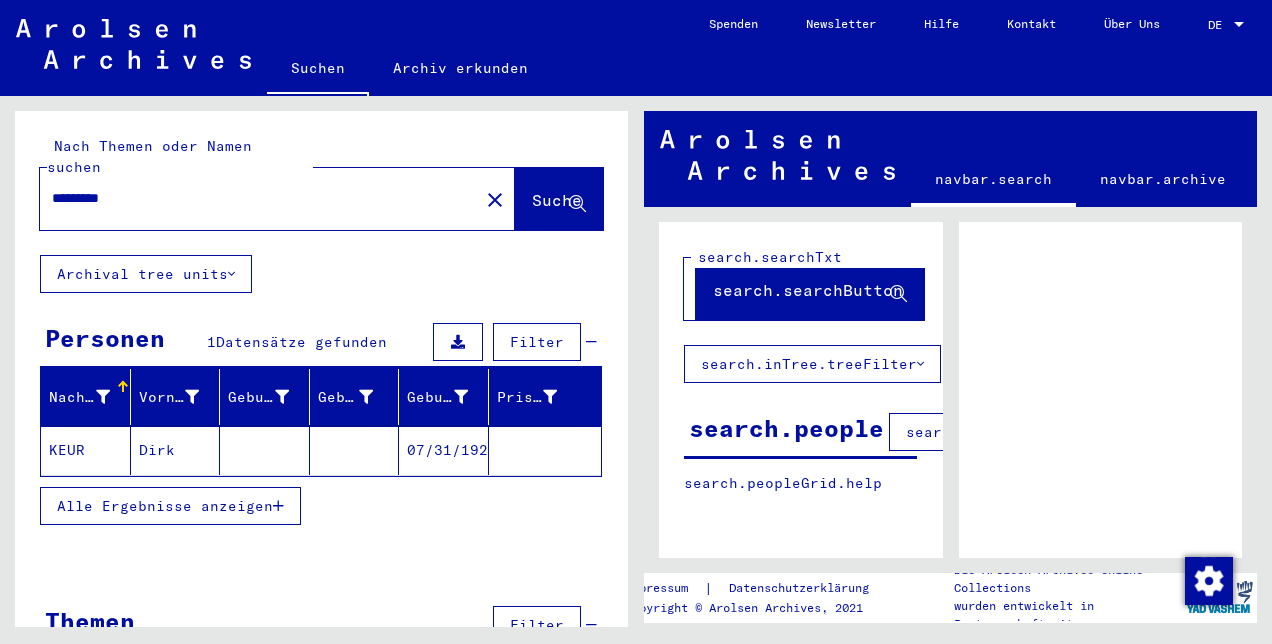 click on "Dirk" 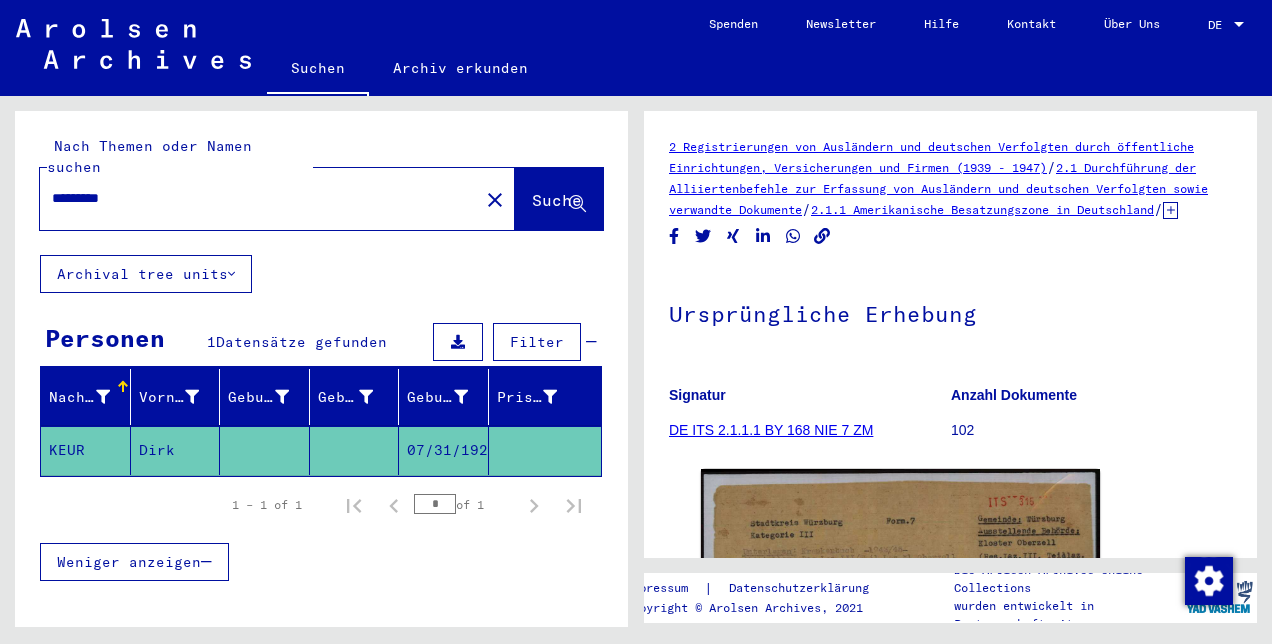 scroll, scrollTop: 0, scrollLeft: 0, axis: both 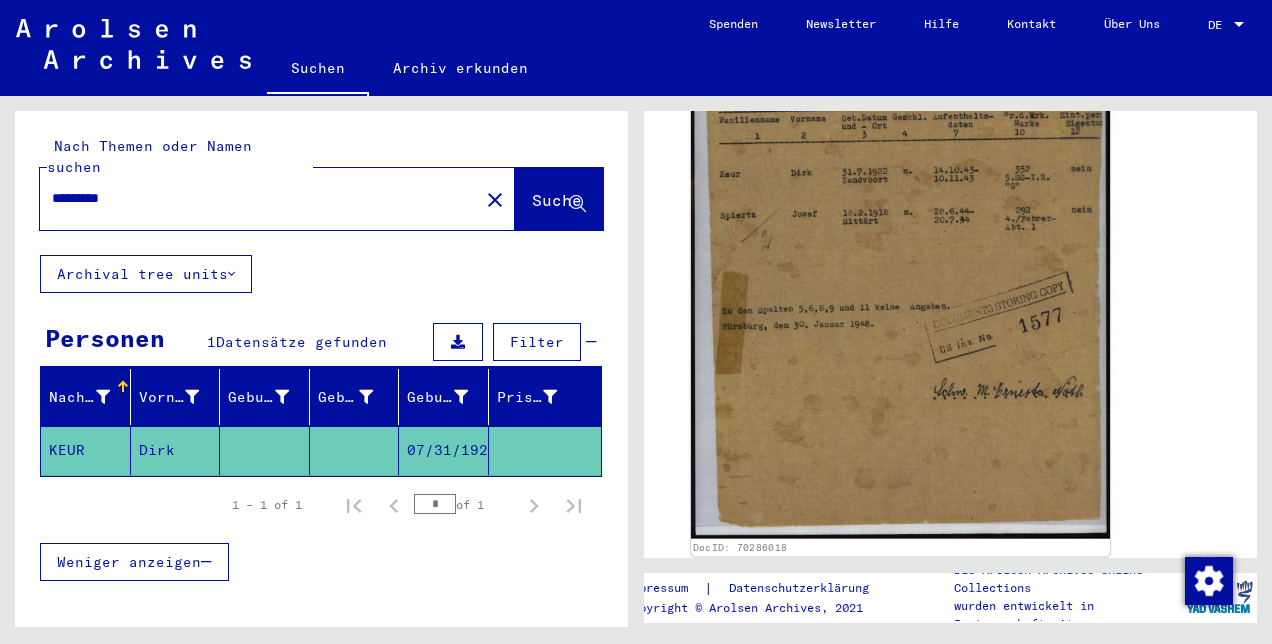 click 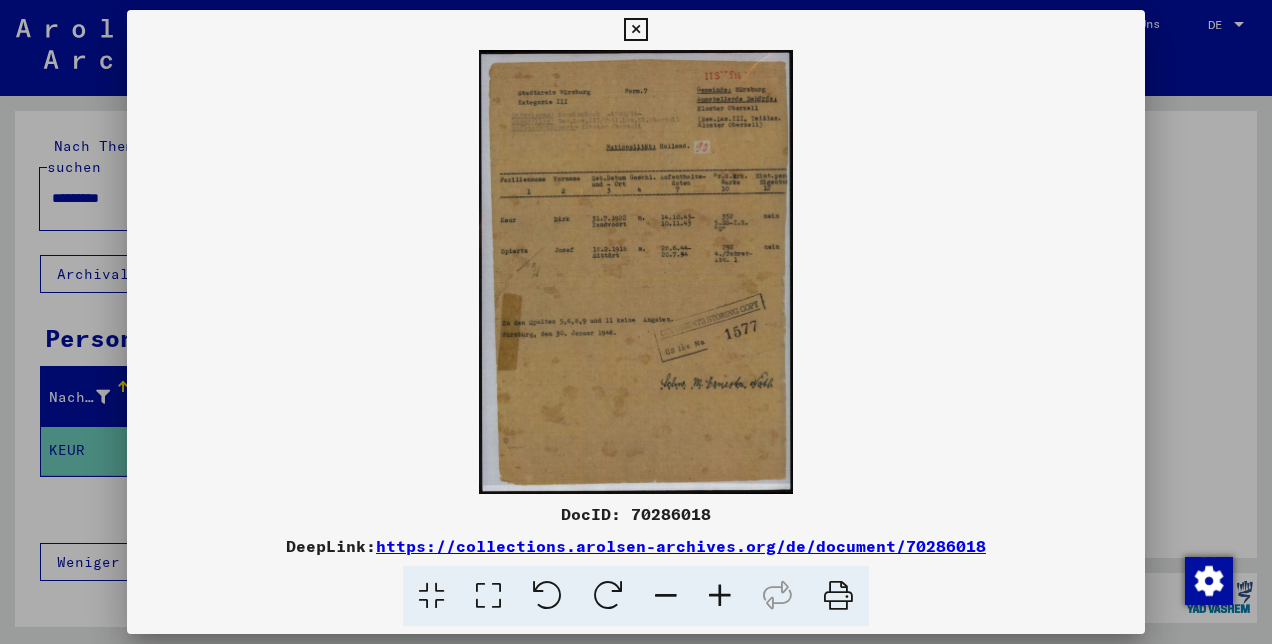 click at bounding box center [720, 596] 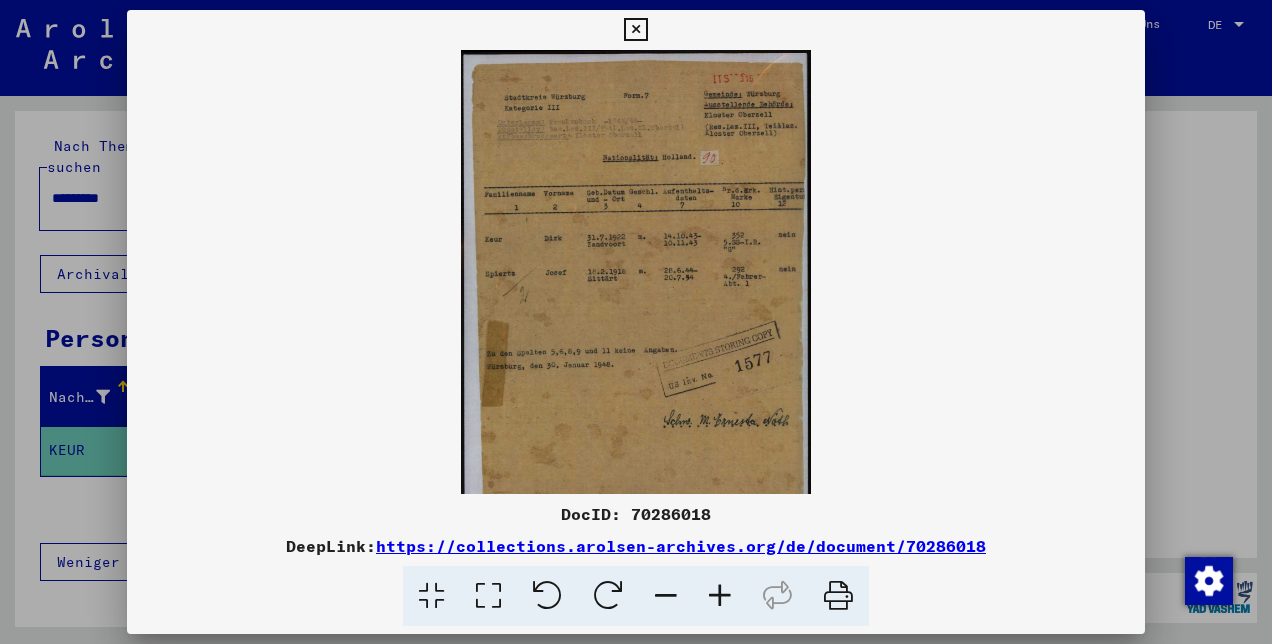 click at bounding box center [720, 596] 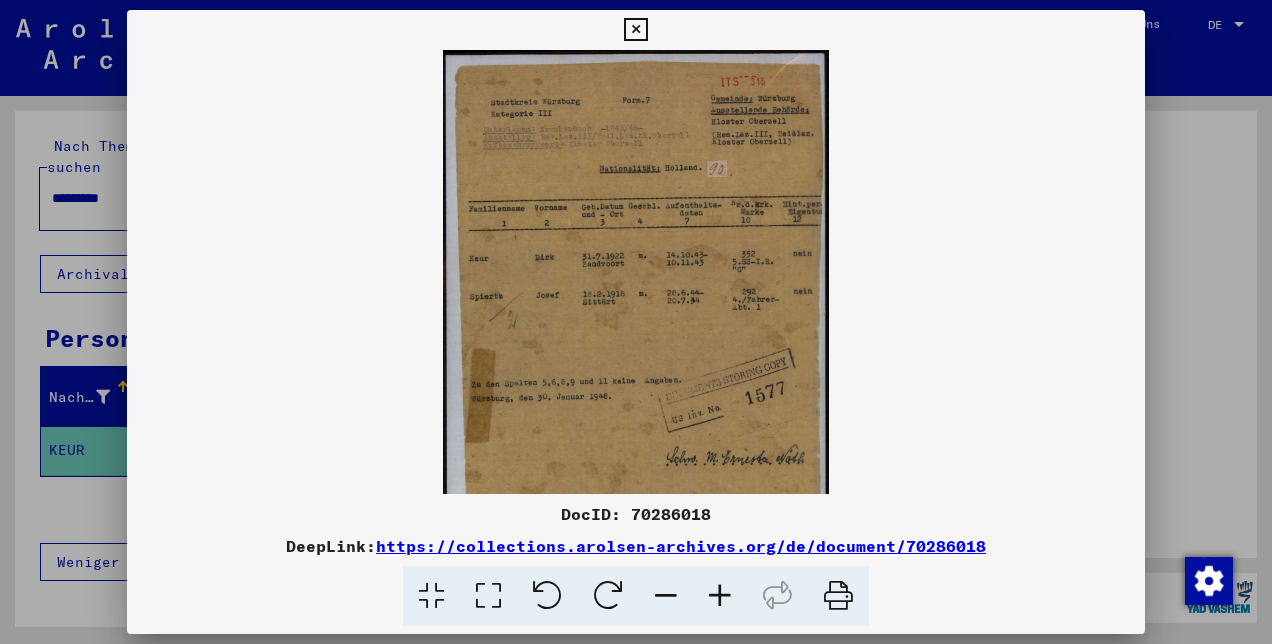 click at bounding box center [720, 596] 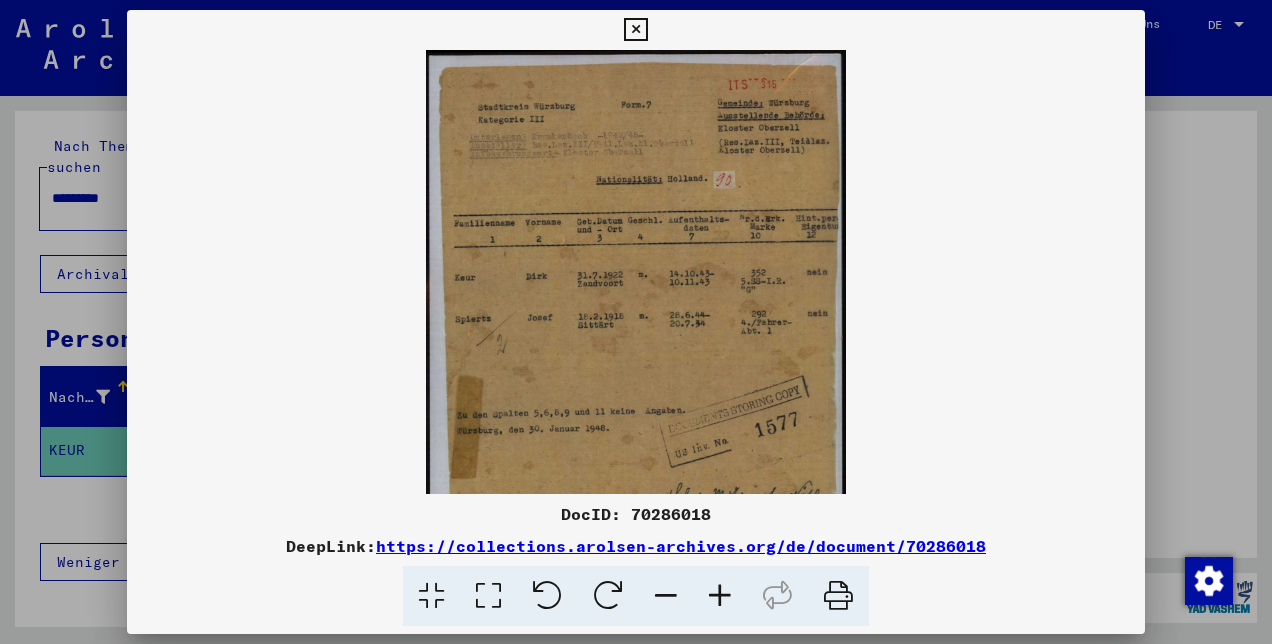 click at bounding box center (720, 596) 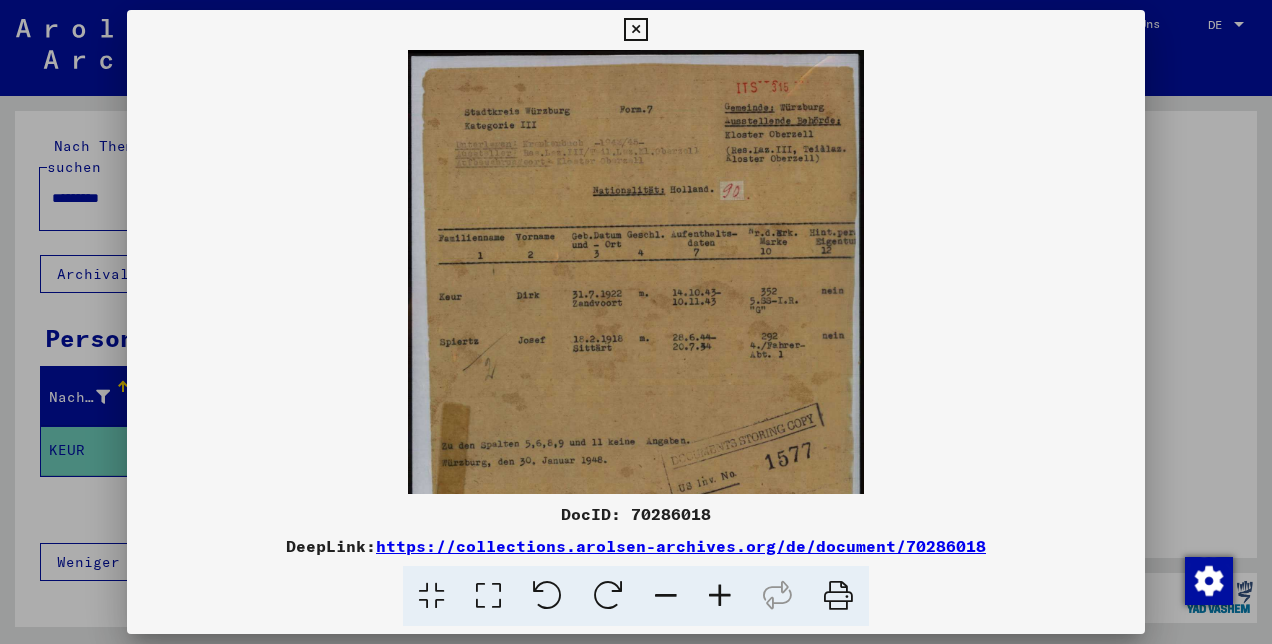 click at bounding box center (720, 596) 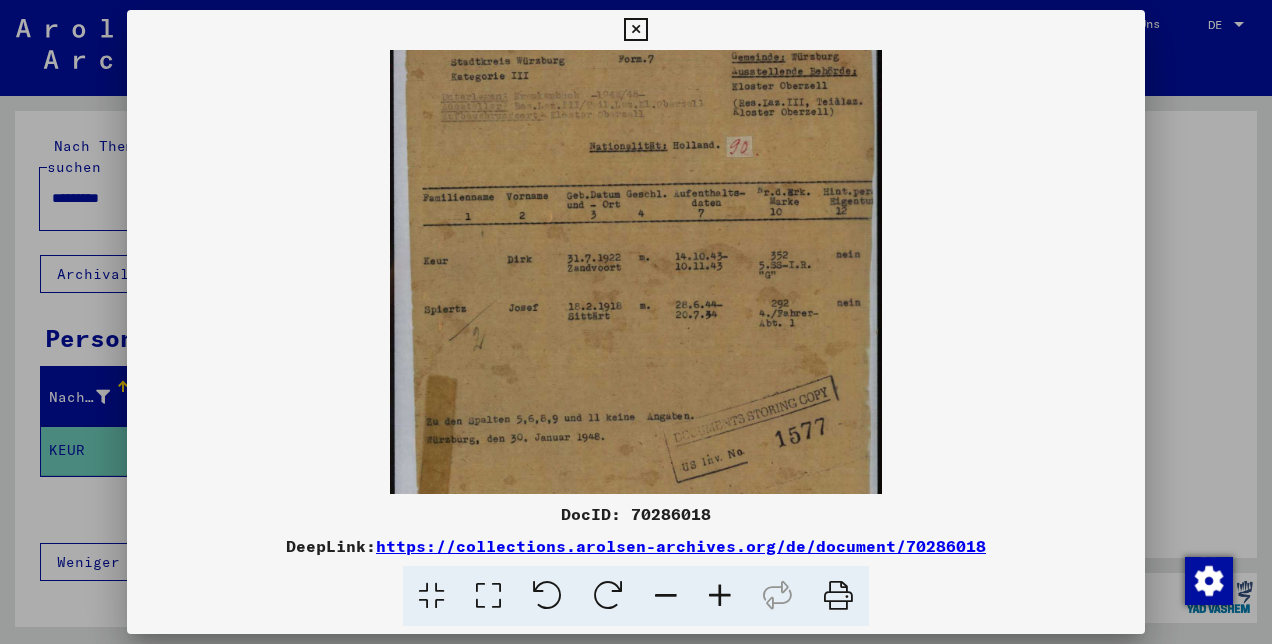 scroll, scrollTop: 82, scrollLeft: 0, axis: vertical 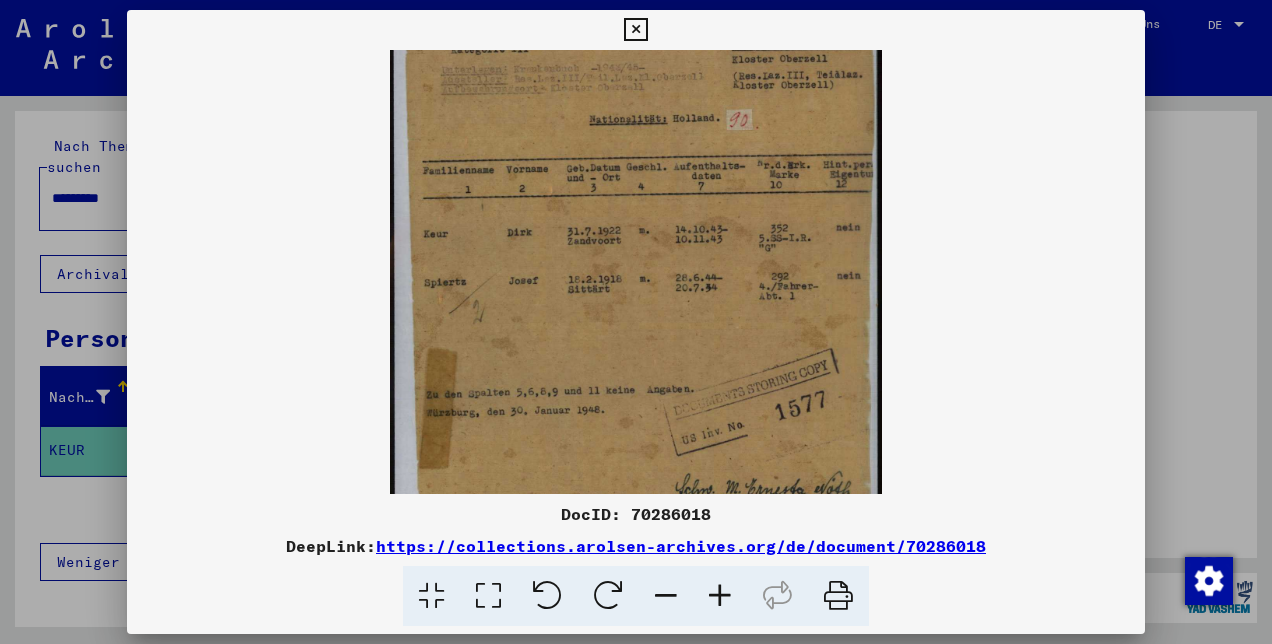 drag, startPoint x: 700, startPoint y: 336, endPoint x: 701, endPoint y: 284, distance: 52.009613 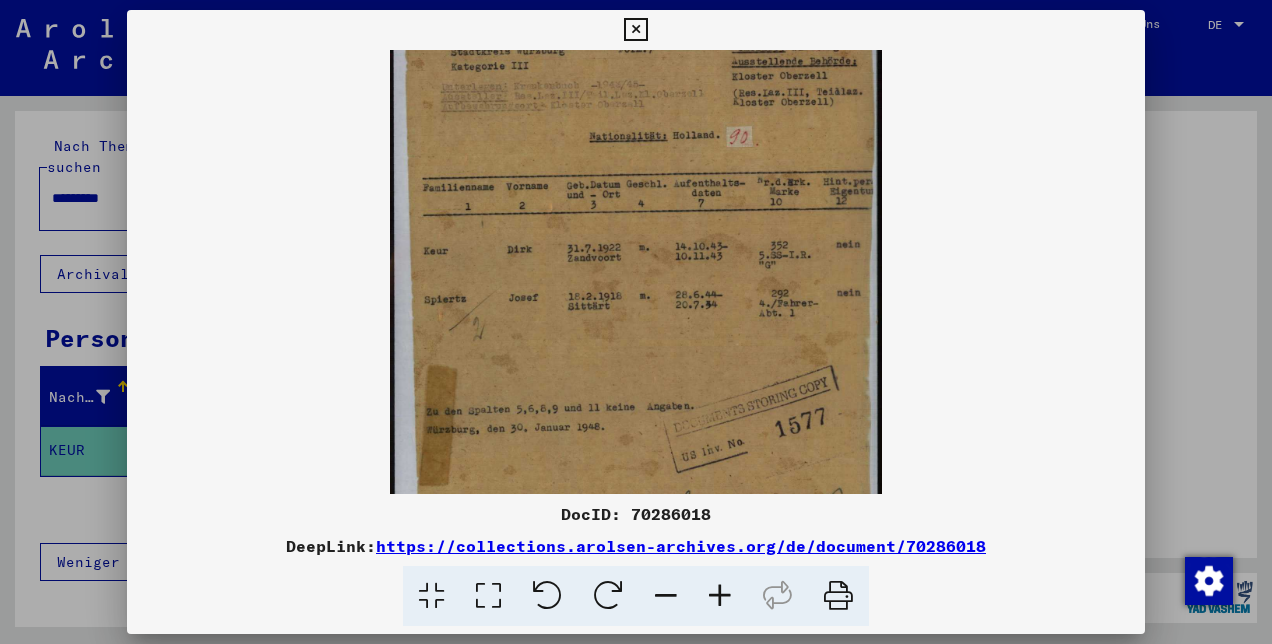 scroll, scrollTop: 54, scrollLeft: 0, axis: vertical 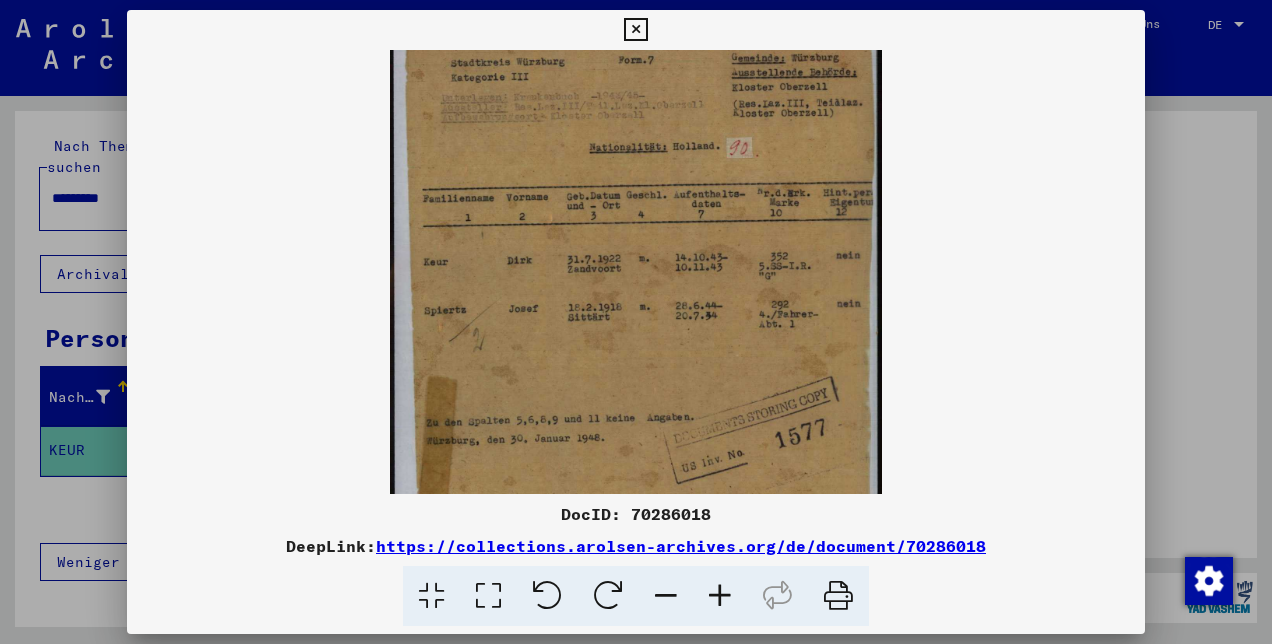 drag, startPoint x: 628, startPoint y: 290, endPoint x: 624, endPoint y: 305, distance: 15.524175 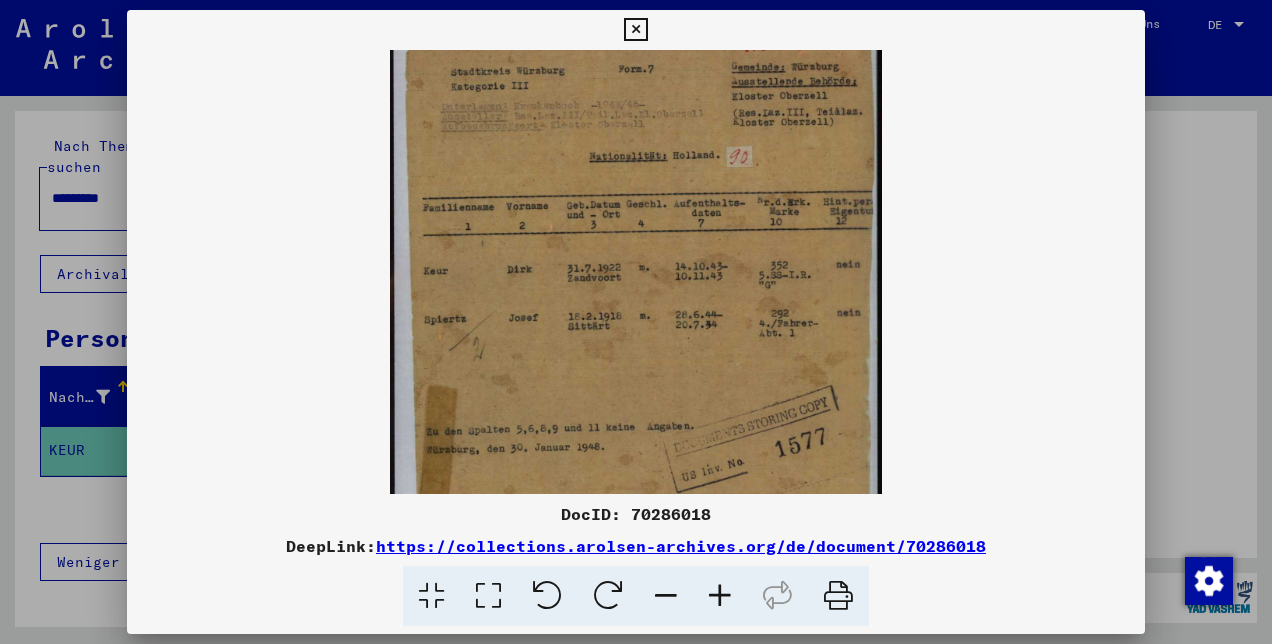 scroll, scrollTop: 43, scrollLeft: 0, axis: vertical 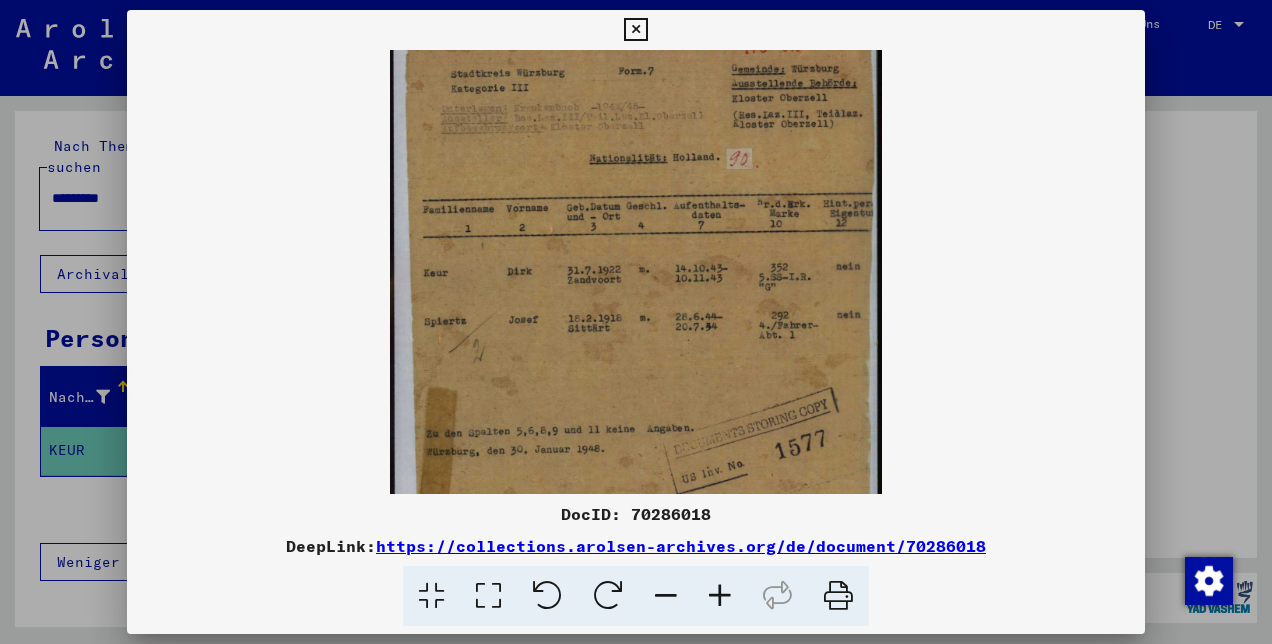drag, startPoint x: 703, startPoint y: 293, endPoint x: 680, endPoint y: 304, distance: 25.495098 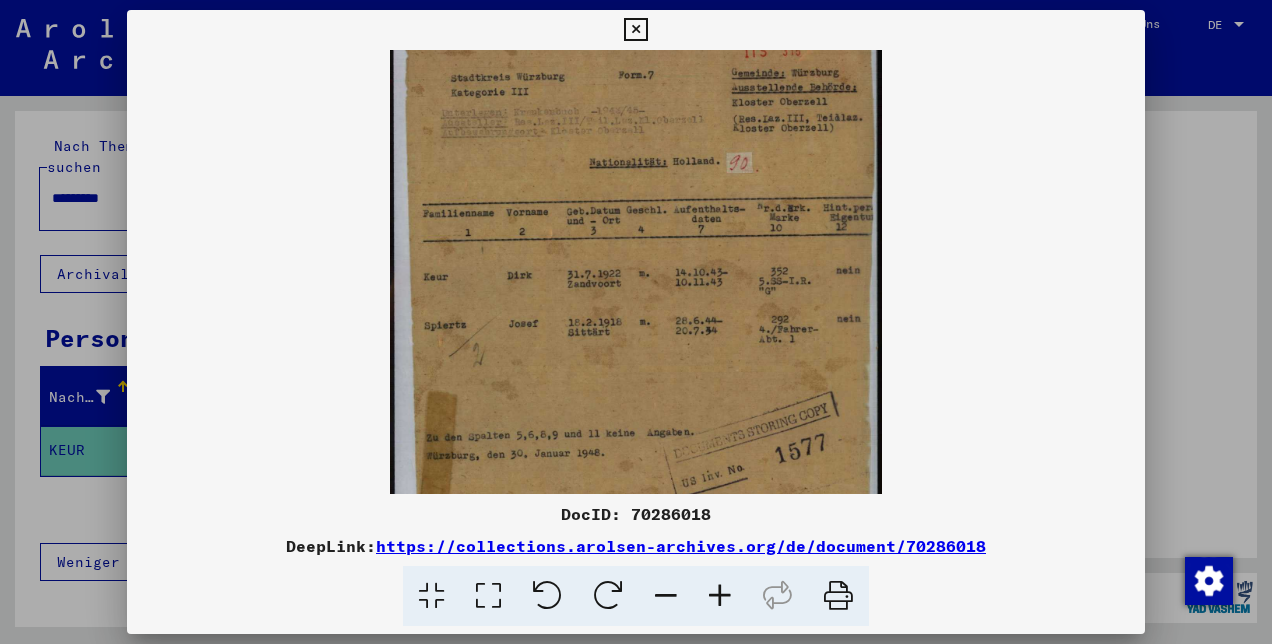 click at bounding box center [636, 358] 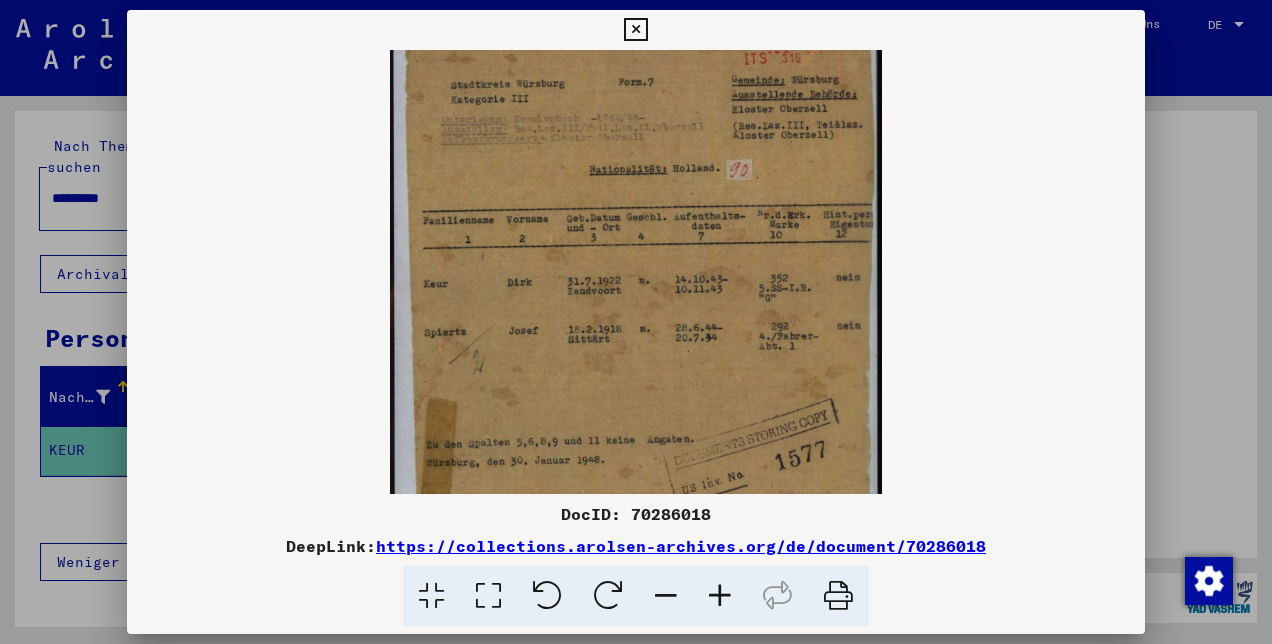 scroll, scrollTop: 31, scrollLeft: 0, axis: vertical 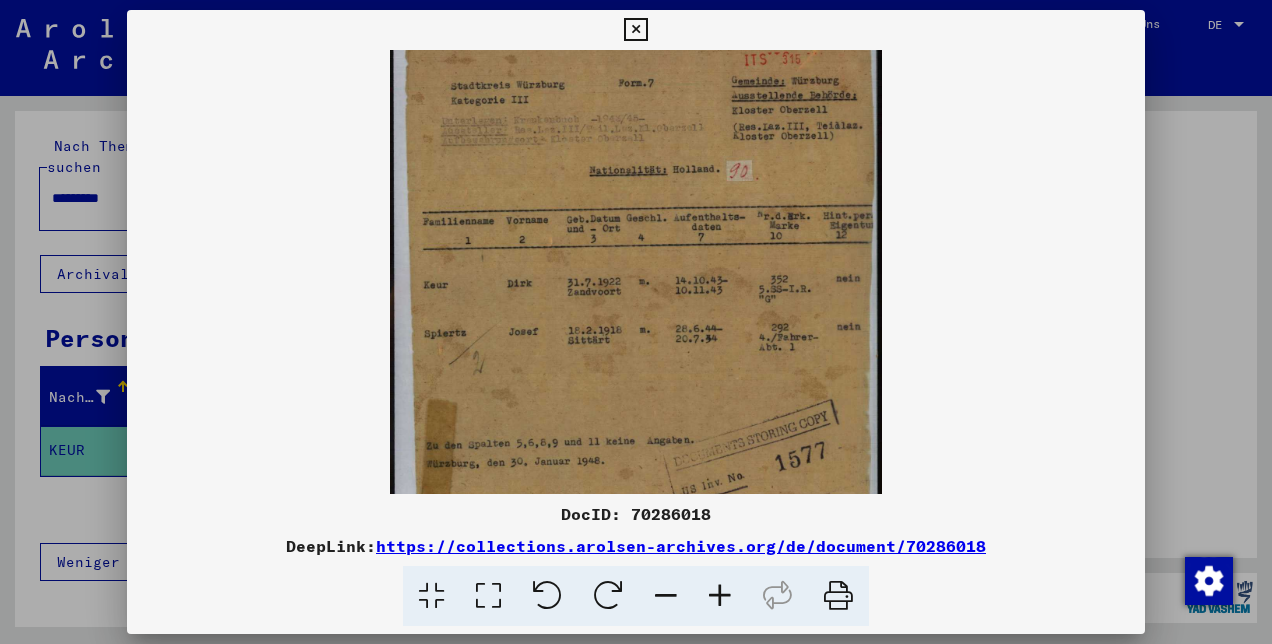 drag, startPoint x: 676, startPoint y: 308, endPoint x: 668, endPoint y: 317, distance: 12.0415945 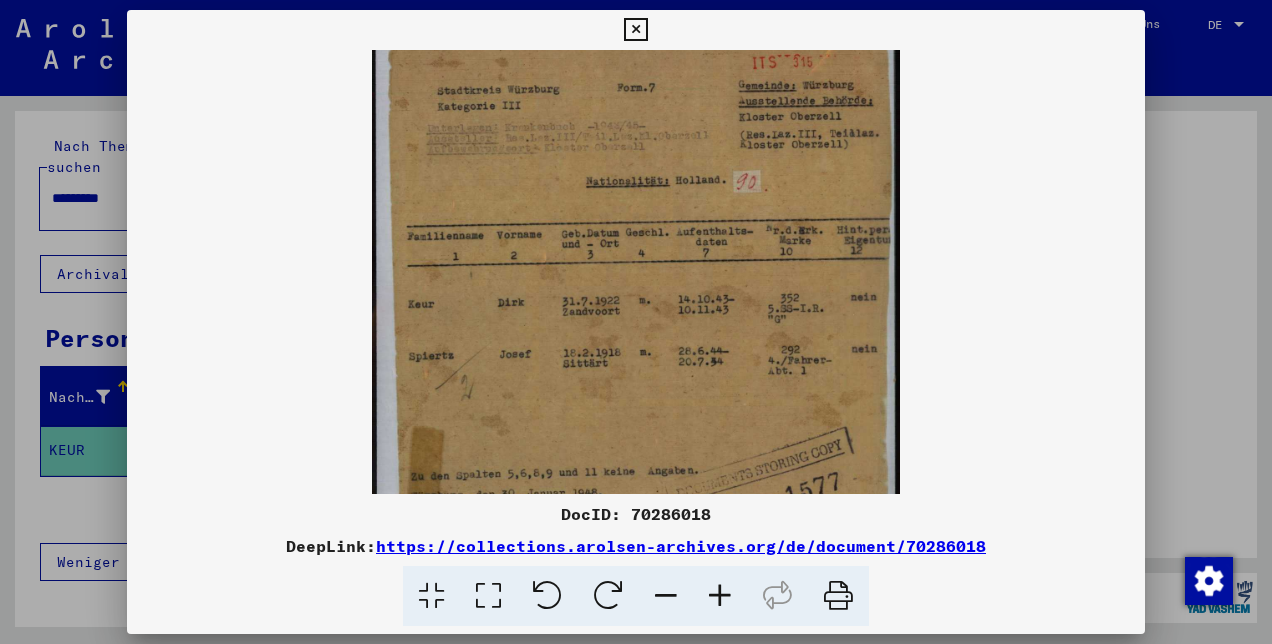click at bounding box center (720, 596) 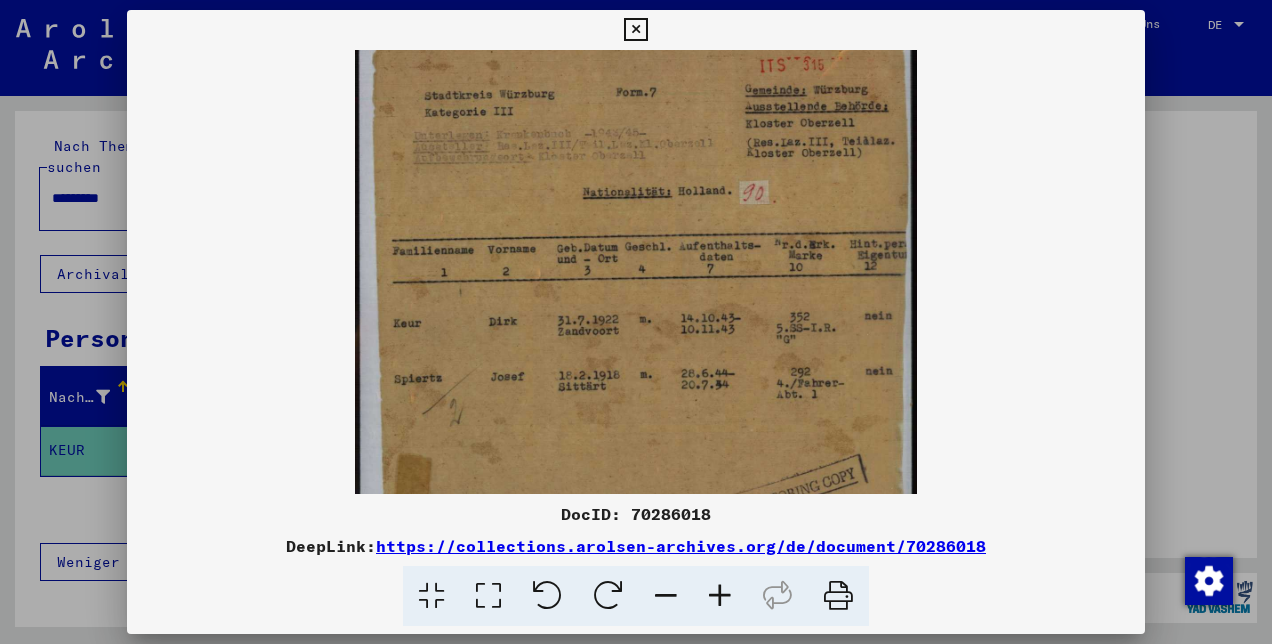 click at bounding box center (720, 596) 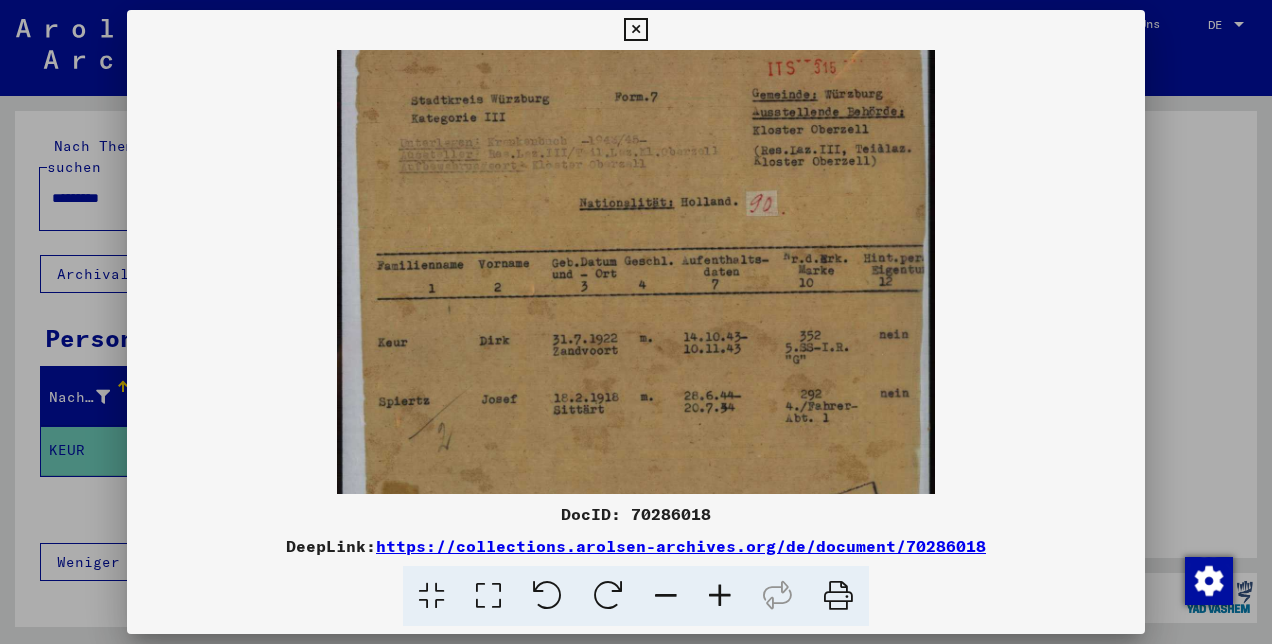 click at bounding box center (720, 596) 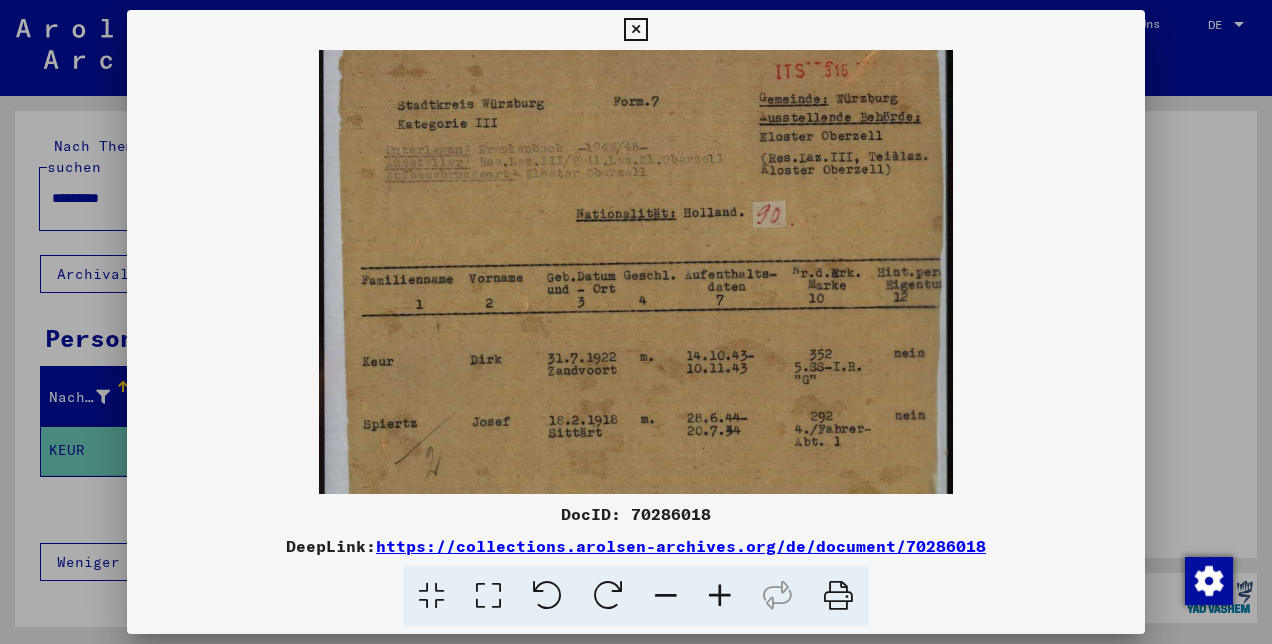 click at bounding box center (636, 322) 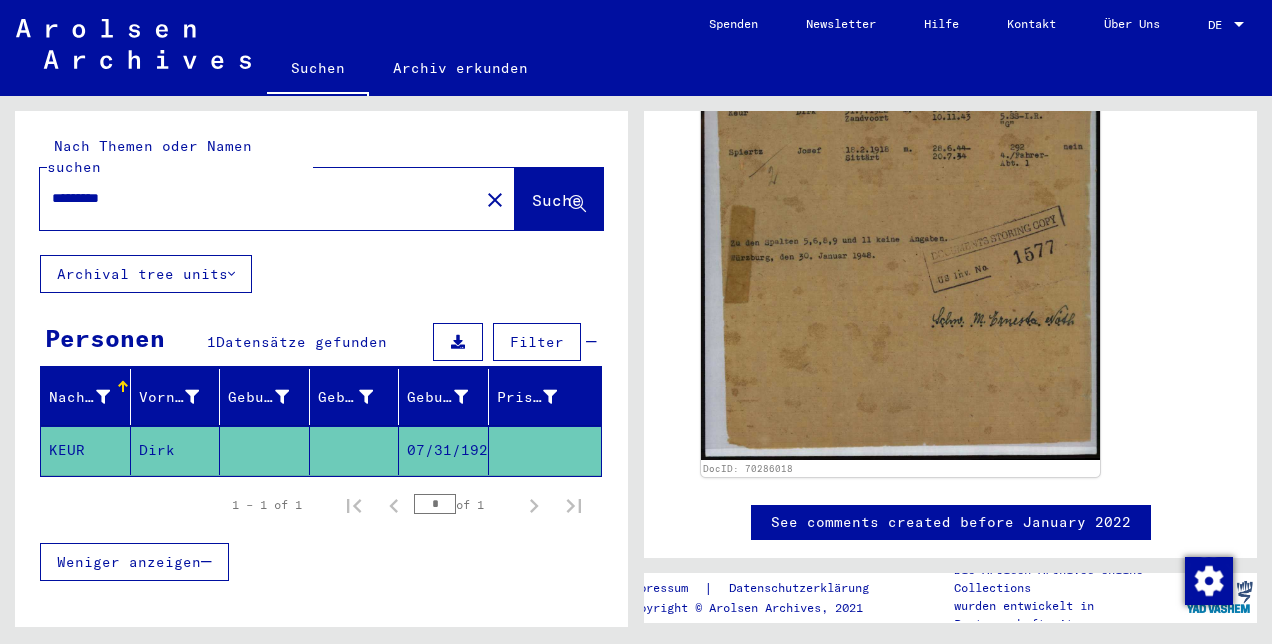 scroll, scrollTop: 507, scrollLeft: 0, axis: vertical 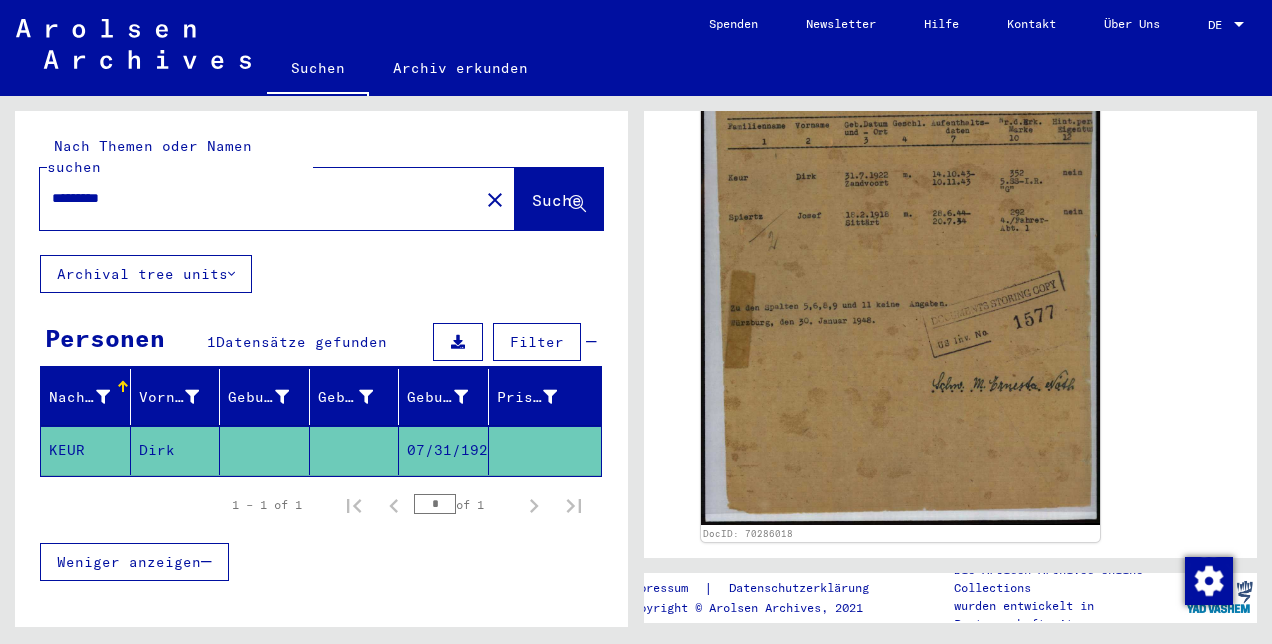 click on "Suche" 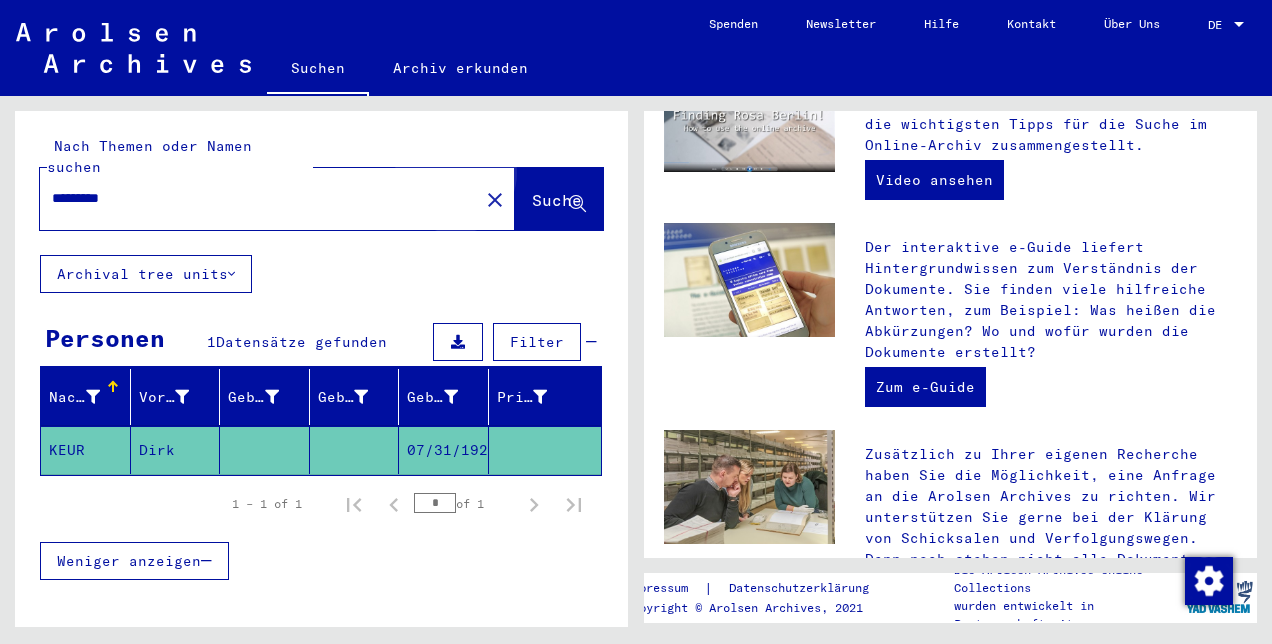 scroll, scrollTop: 0, scrollLeft: 0, axis: both 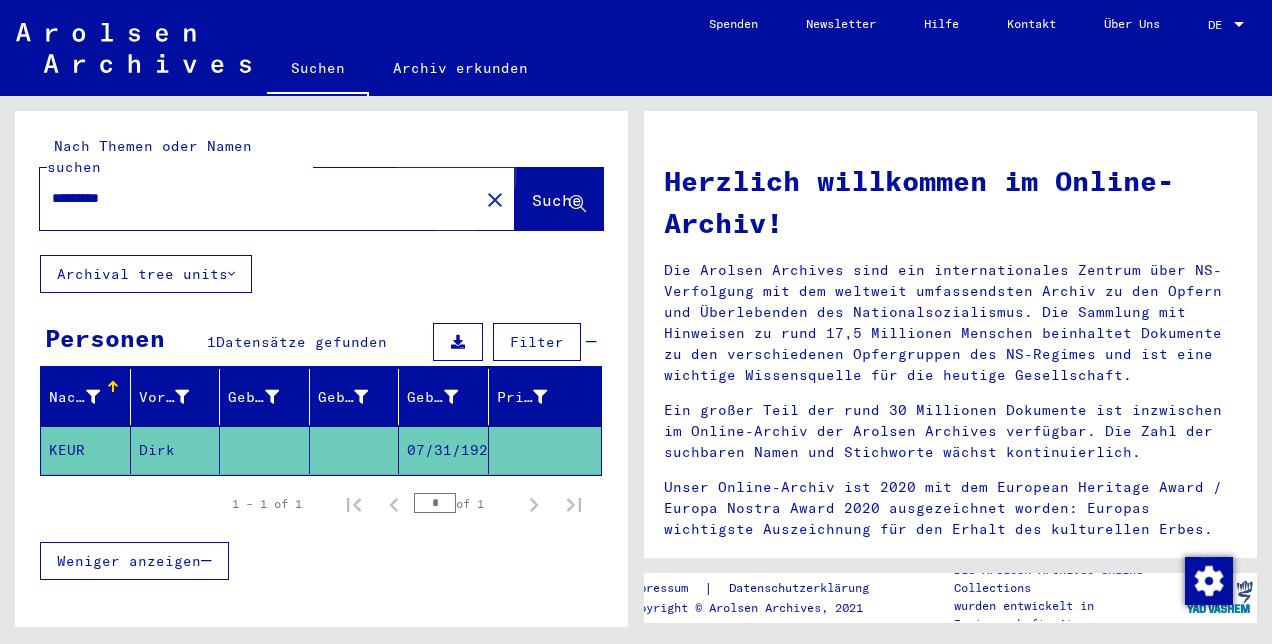 click on "Suche" 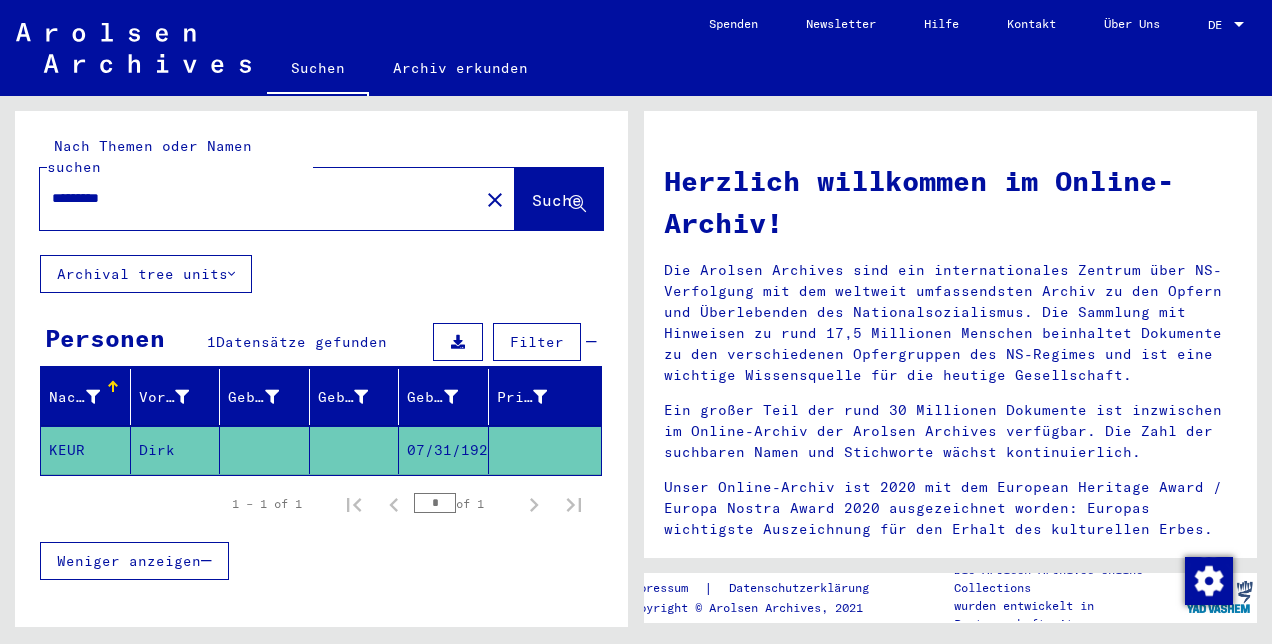 click 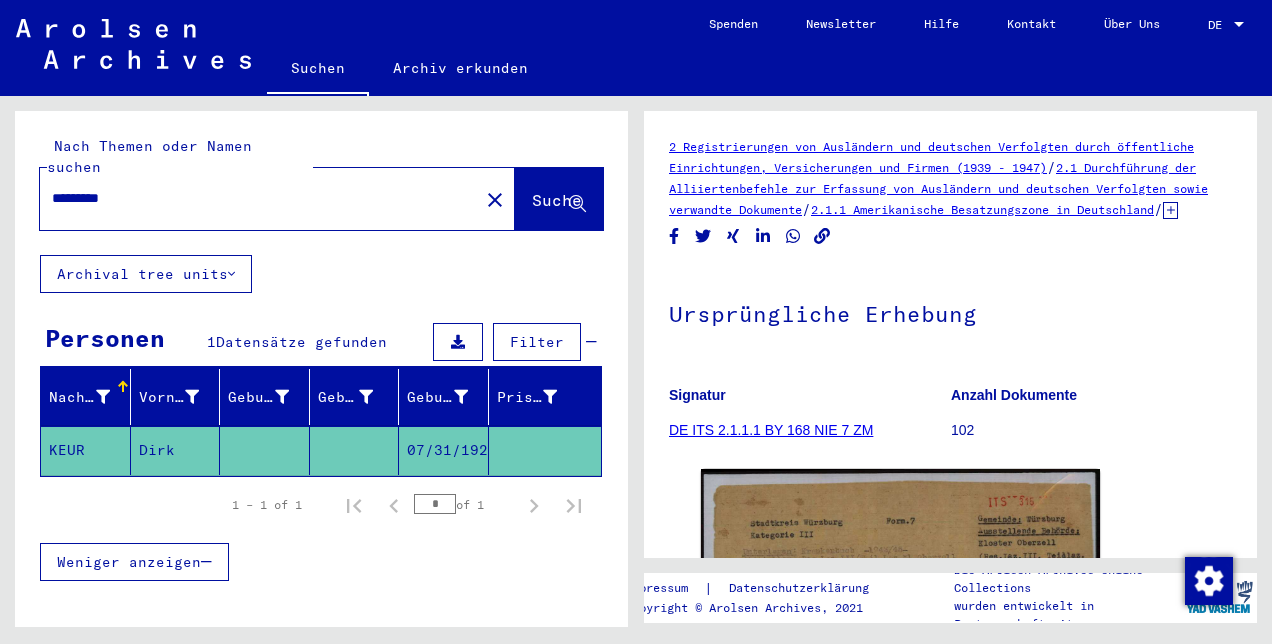 scroll, scrollTop: 0, scrollLeft: 0, axis: both 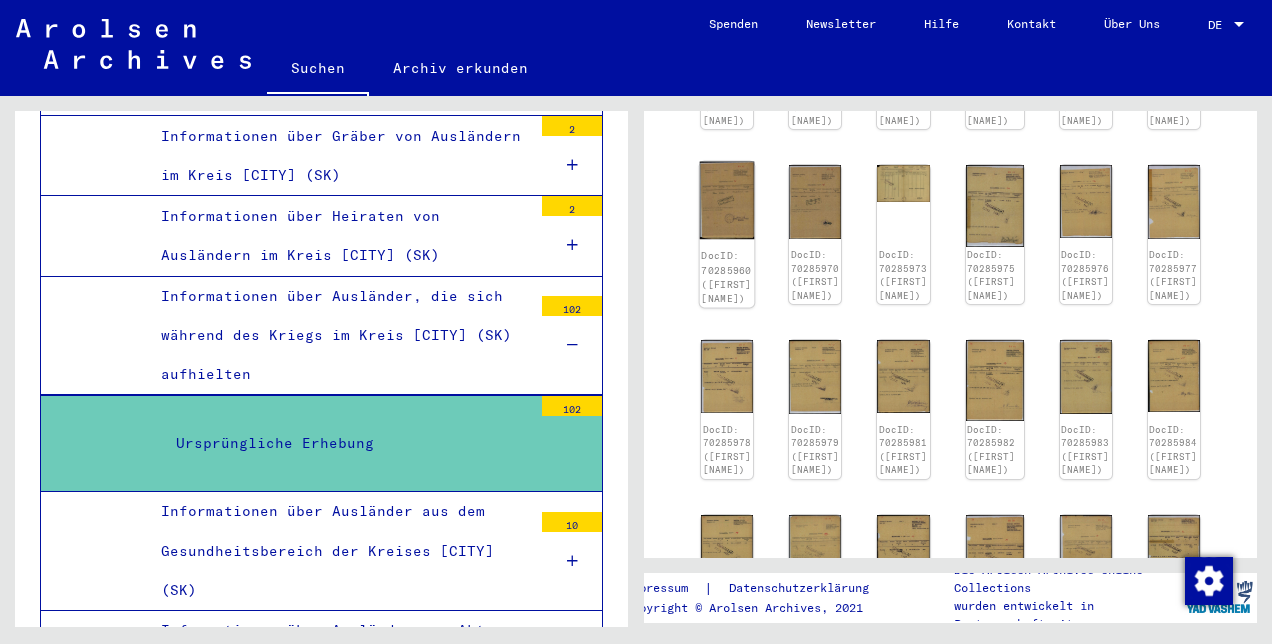 click 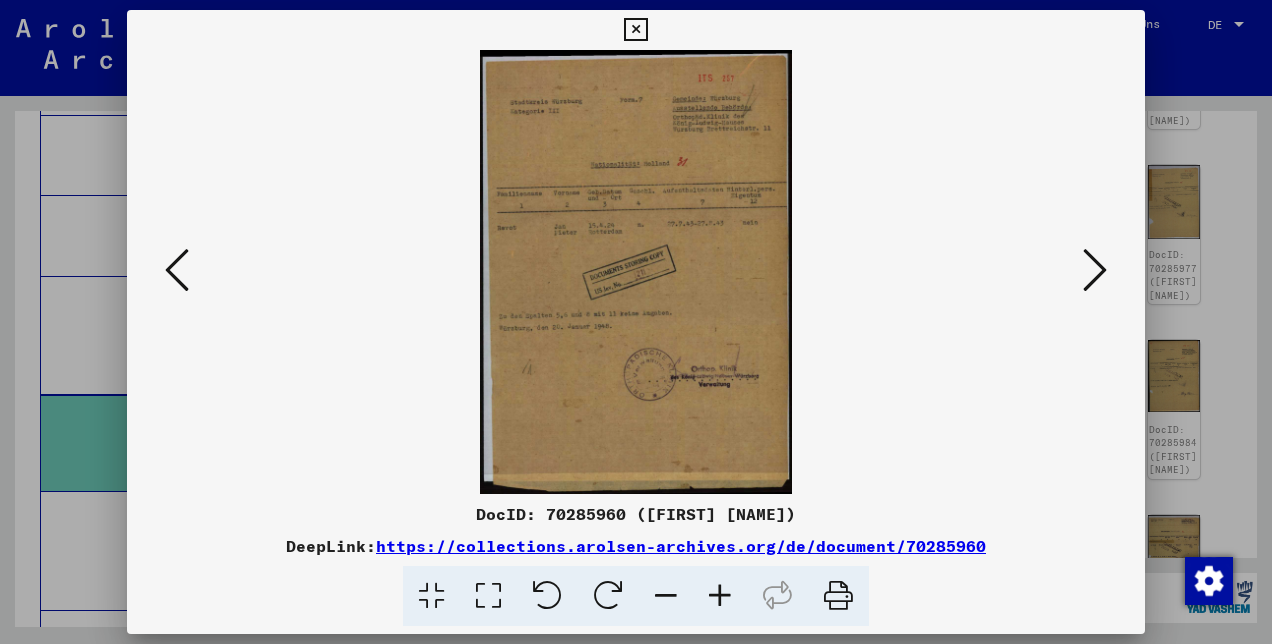 drag, startPoint x: 1046, startPoint y: 256, endPoint x: 1062, endPoint y: 266, distance: 18.867962 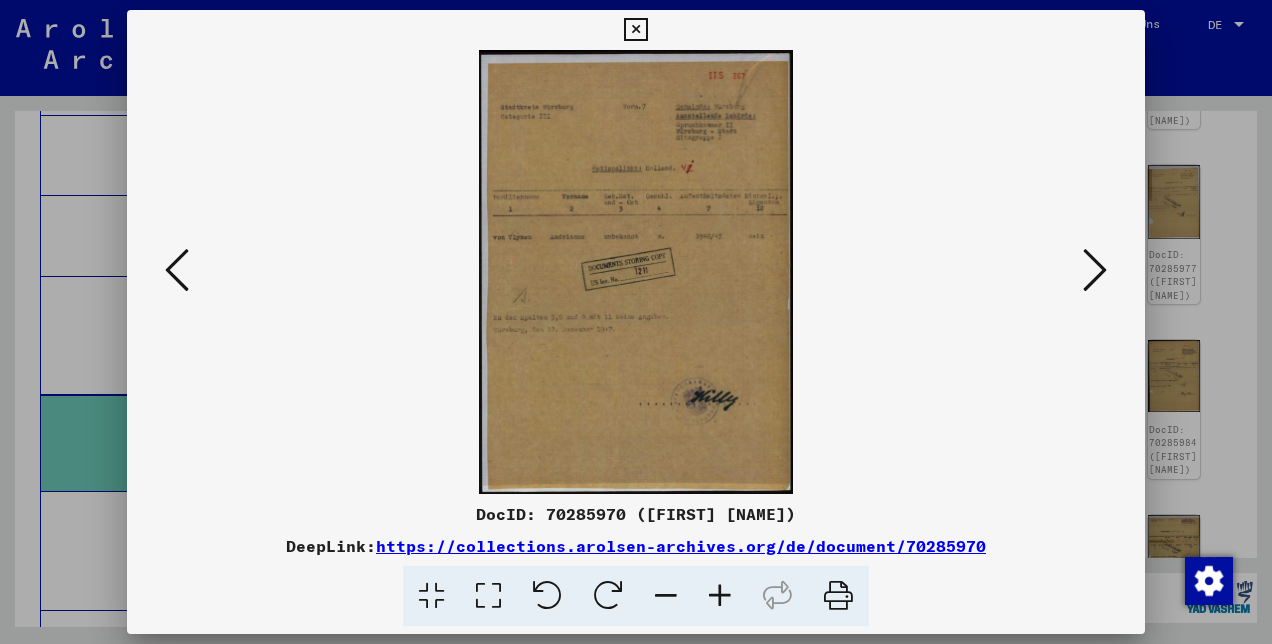 click at bounding box center [1095, 270] 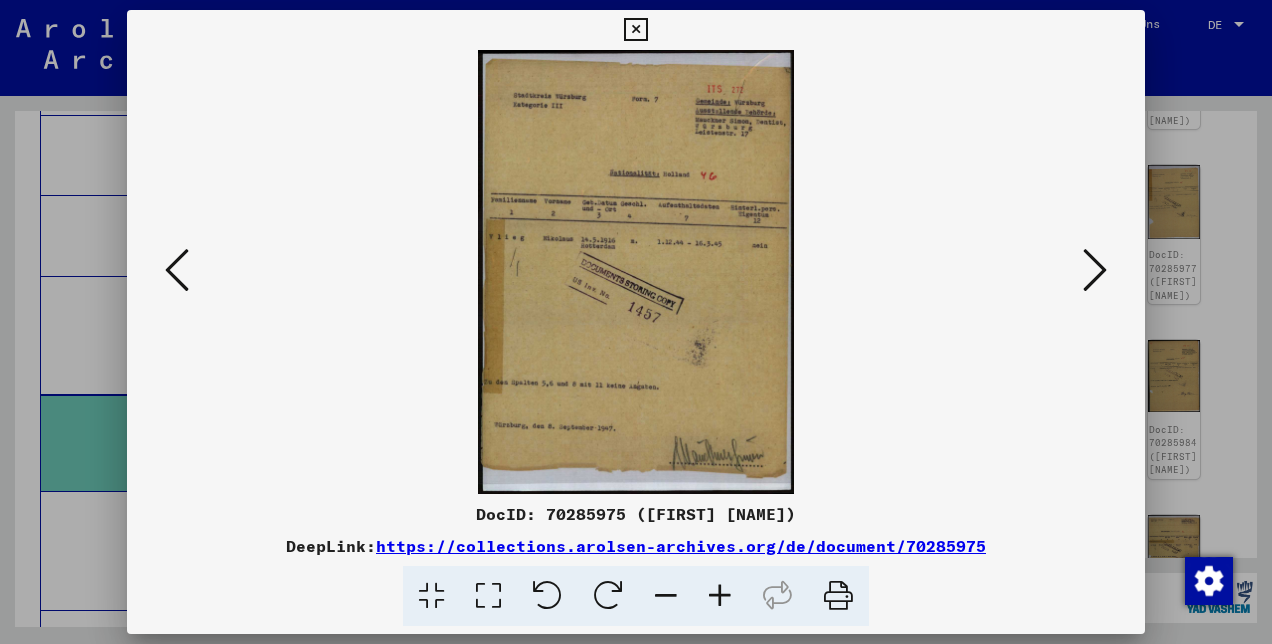 click at bounding box center [1095, 270] 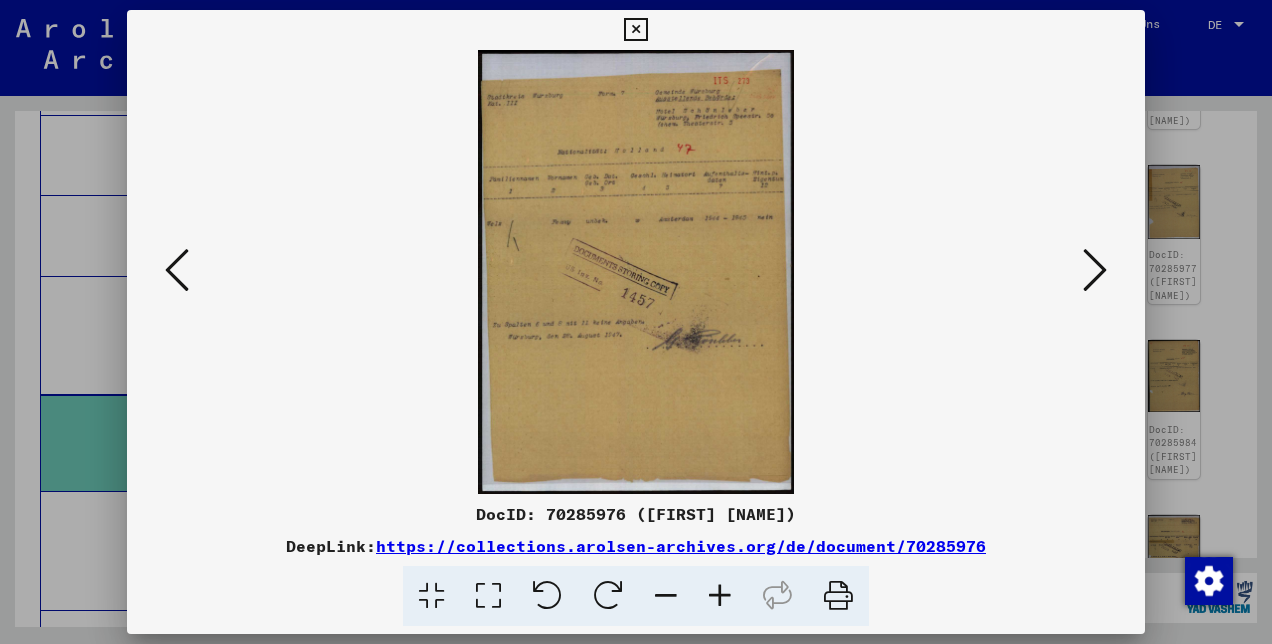 click at bounding box center (1095, 270) 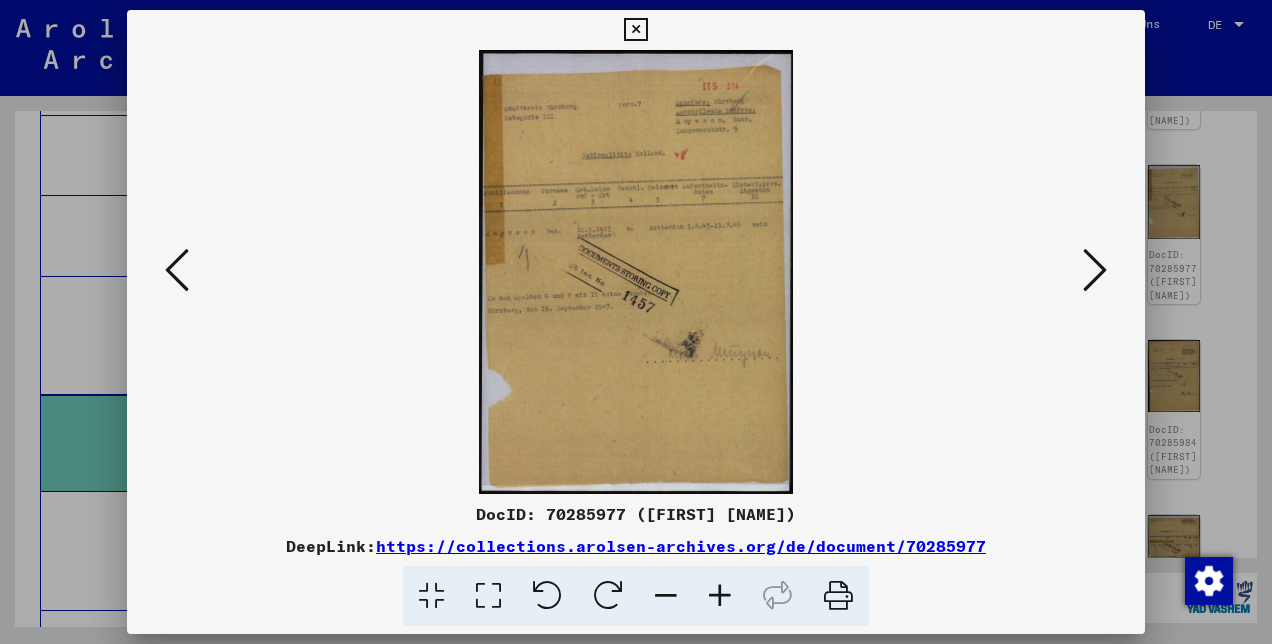 drag, startPoint x: 132, startPoint y: 195, endPoint x: 78, endPoint y: 194, distance: 54.00926 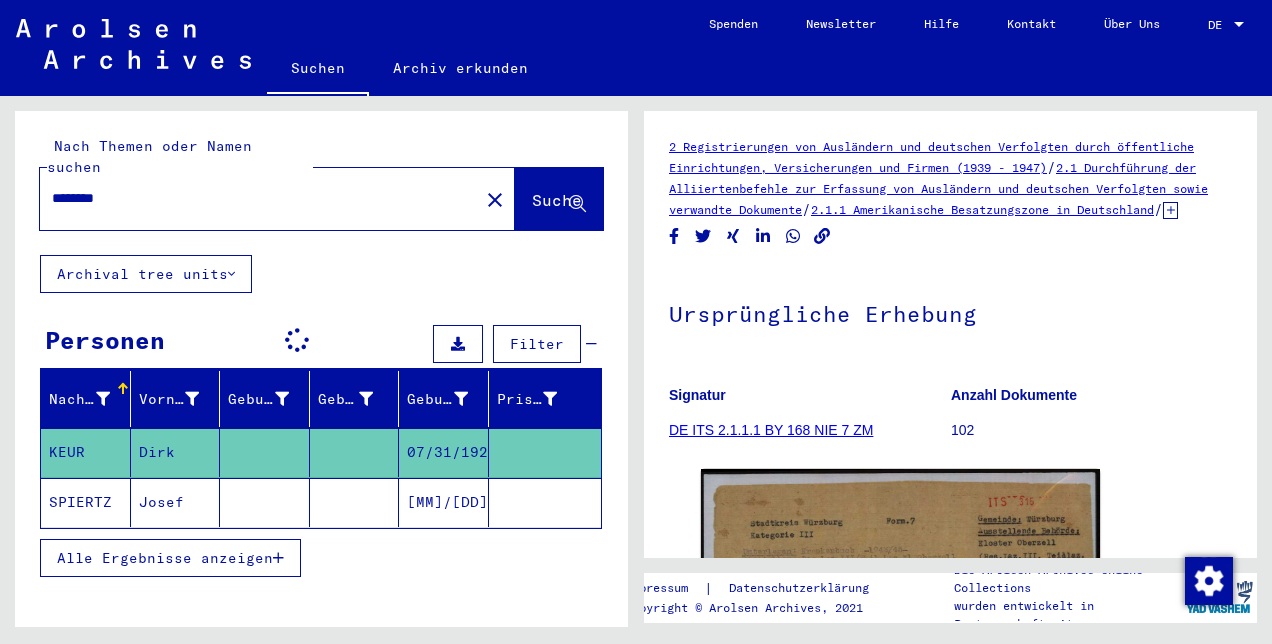 scroll, scrollTop: 0, scrollLeft: 0, axis: both 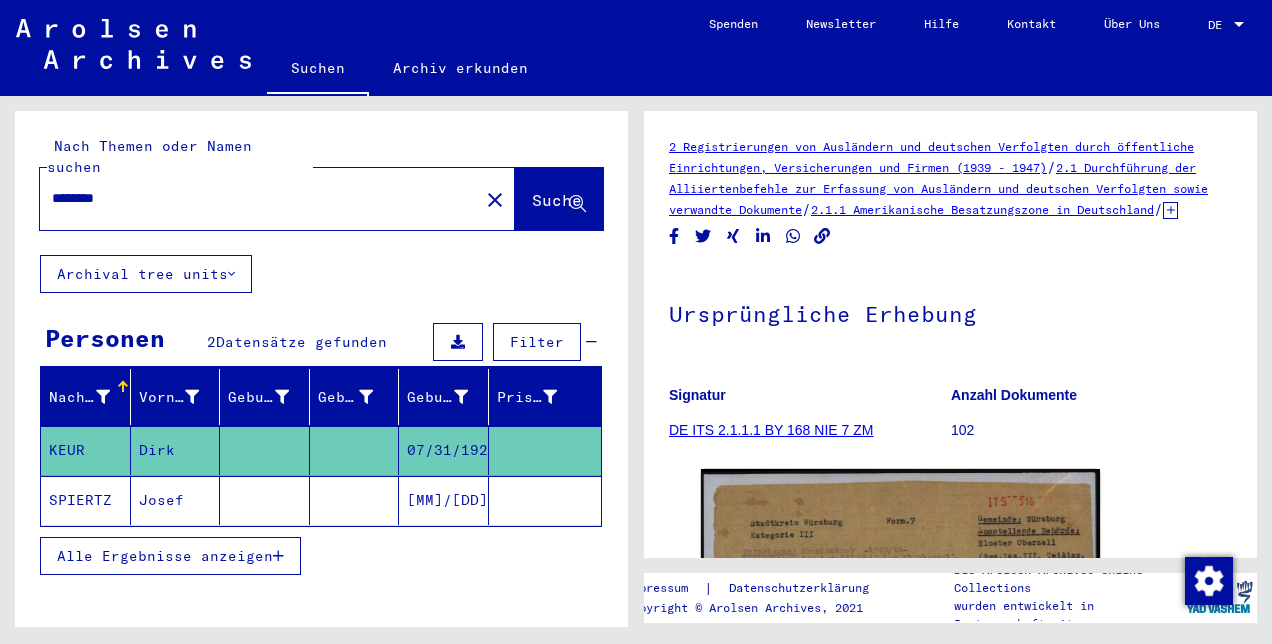 click on "********" at bounding box center [259, 198] 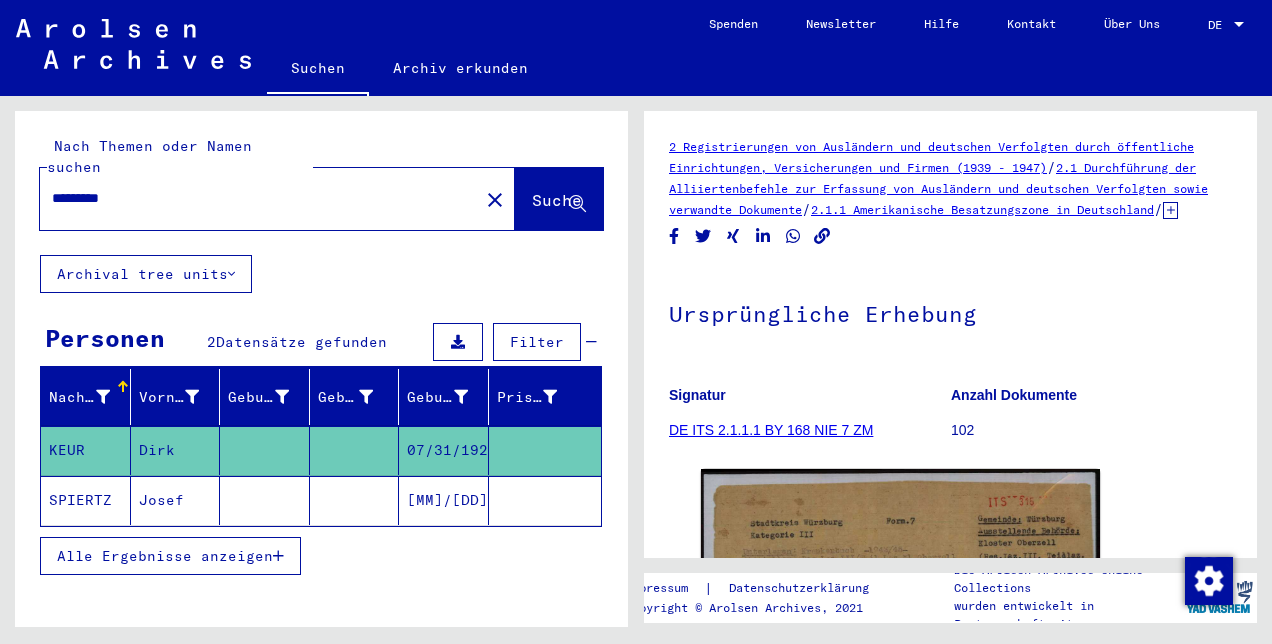 type on "*********" 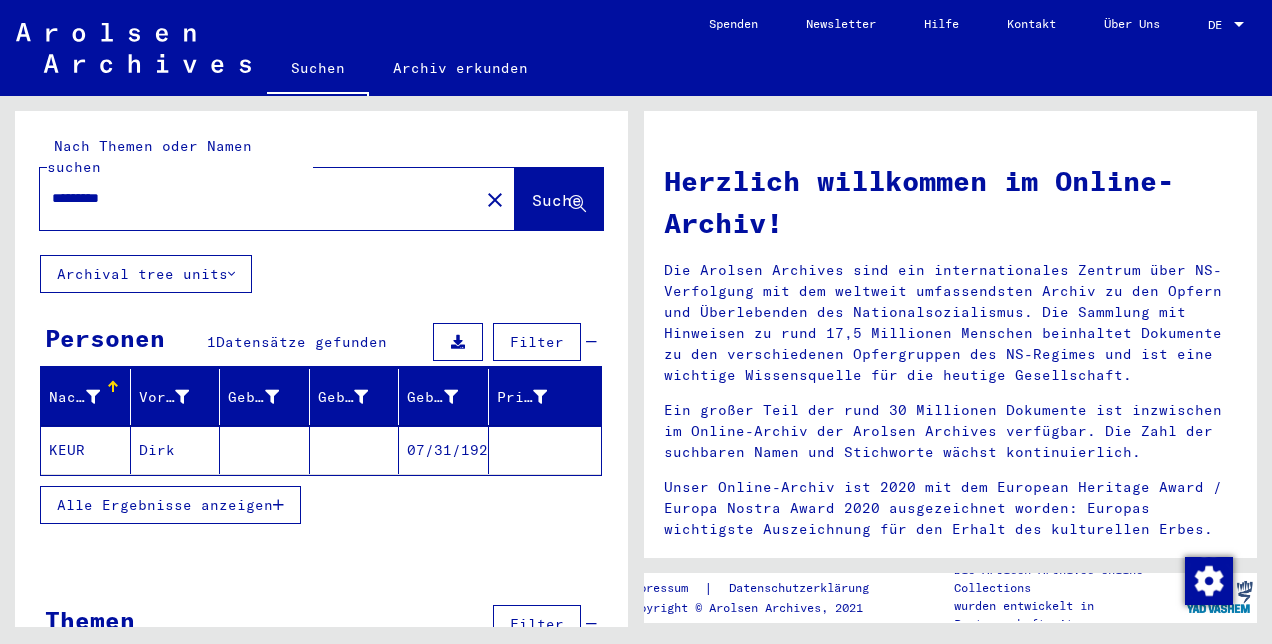 drag, startPoint x: 627, startPoint y: 225, endPoint x: 603, endPoint y: 332, distance: 109.65856 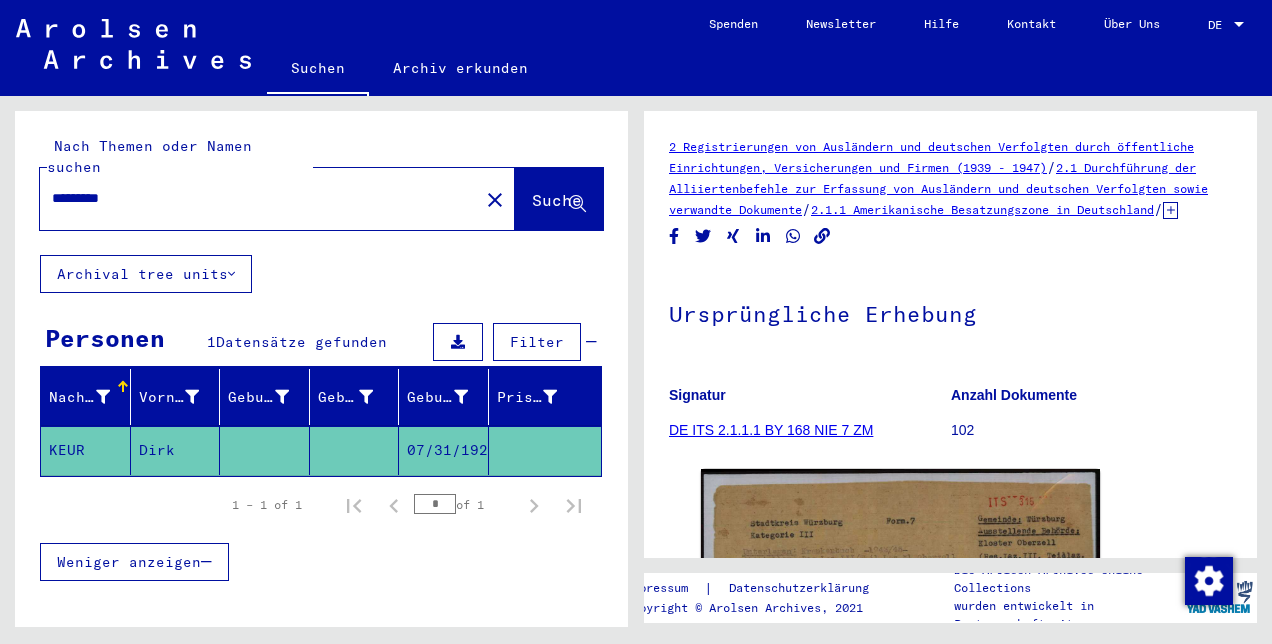 scroll, scrollTop: 0, scrollLeft: 0, axis: both 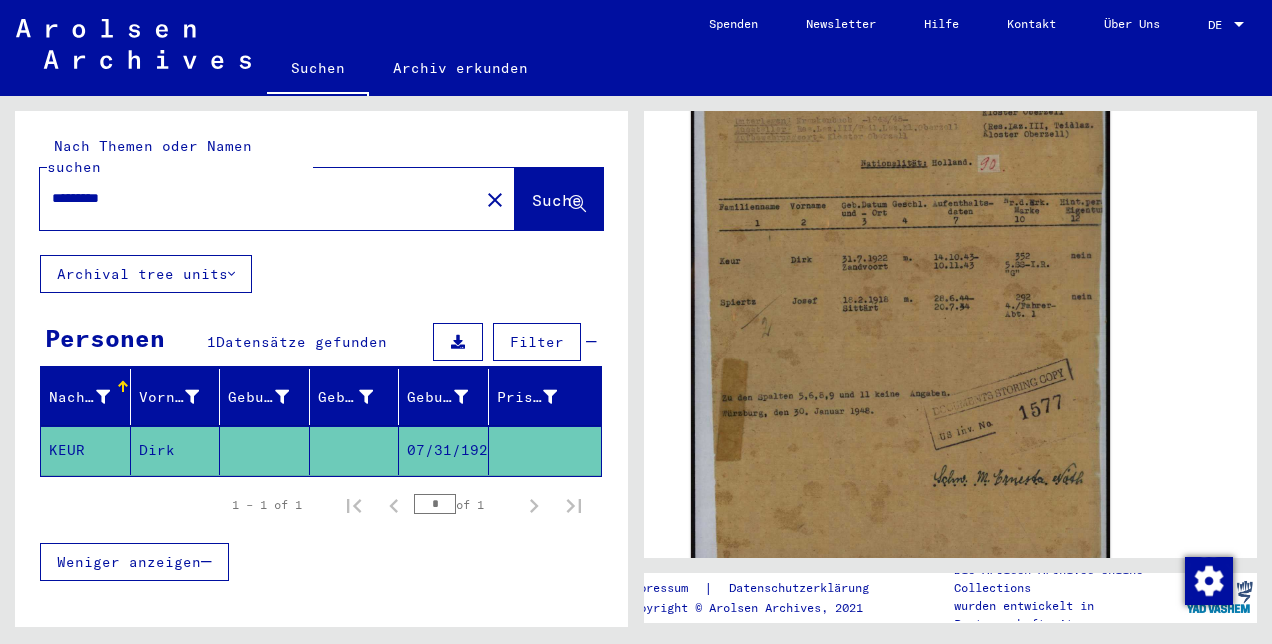 click 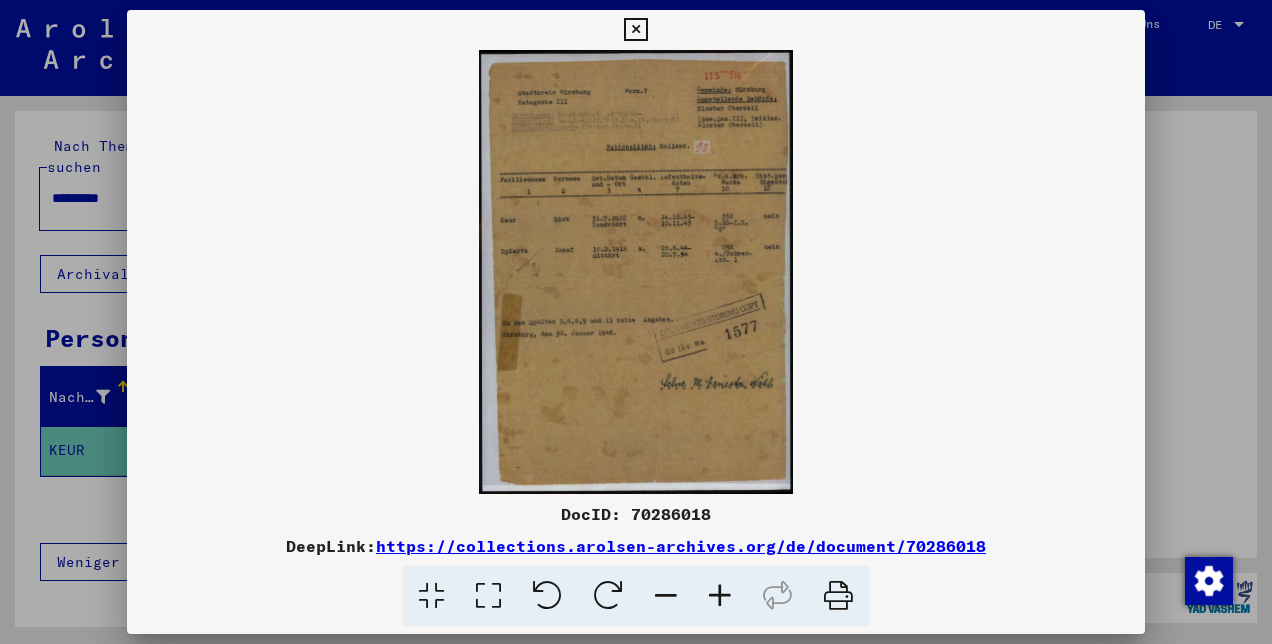 click at bounding box center (636, 272) 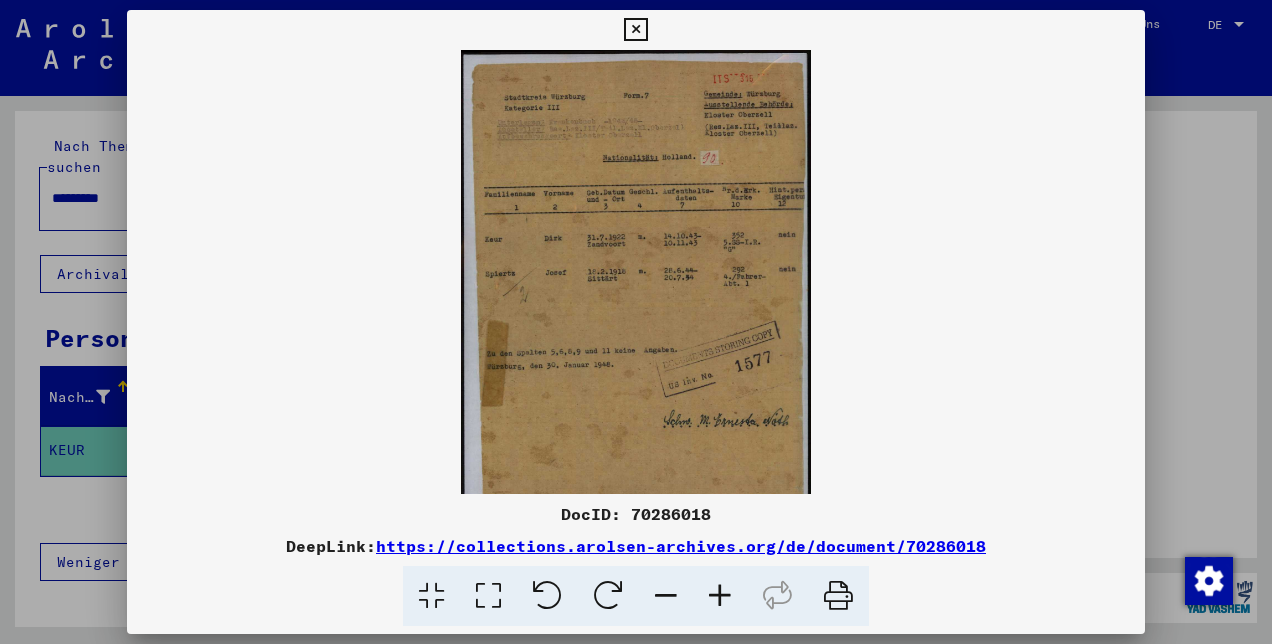 click at bounding box center (720, 596) 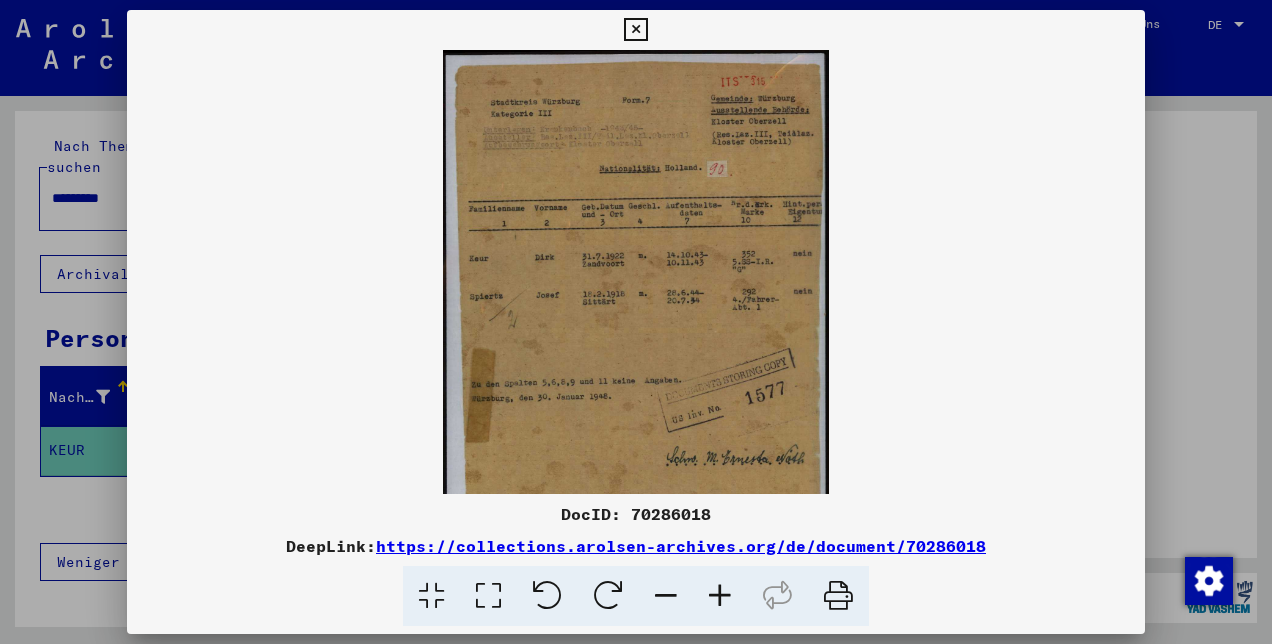 click at bounding box center (720, 596) 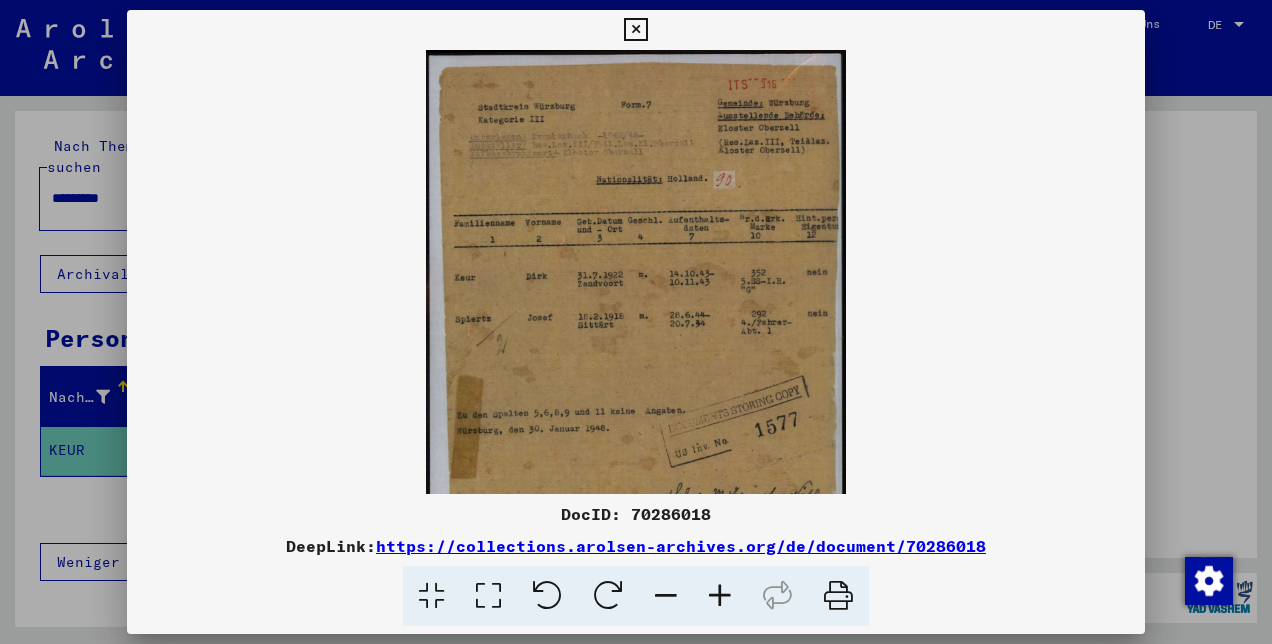 click at bounding box center (720, 596) 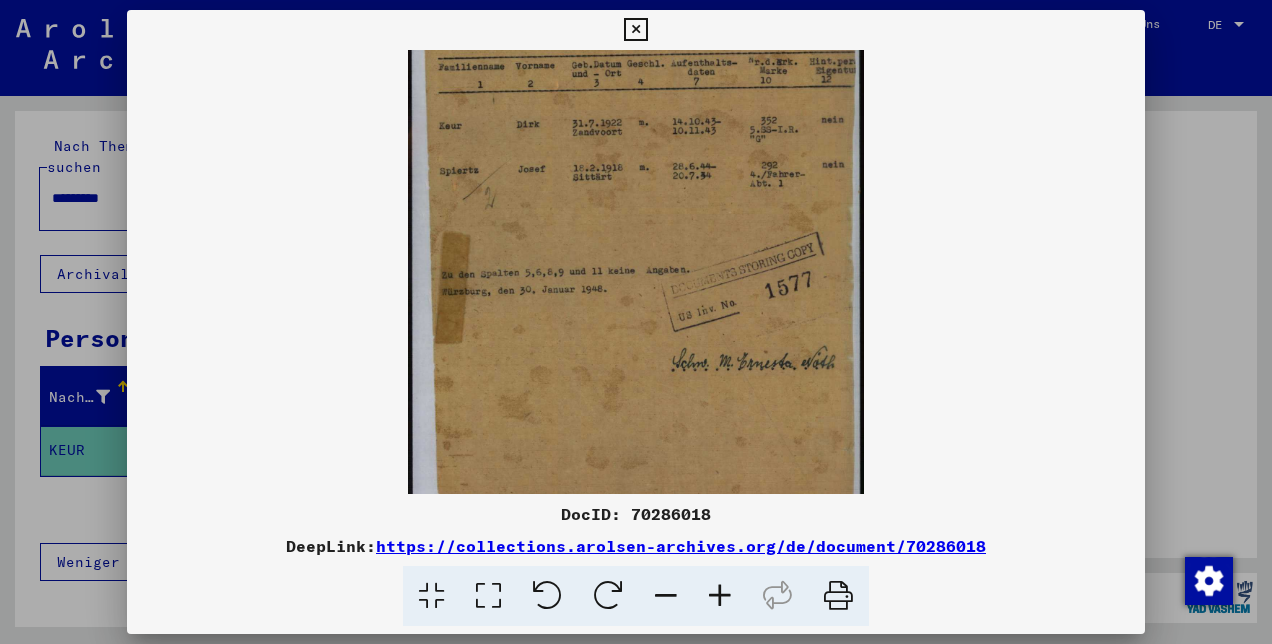 drag, startPoint x: 688, startPoint y: 303, endPoint x: 700, endPoint y: 216, distance: 87.823685 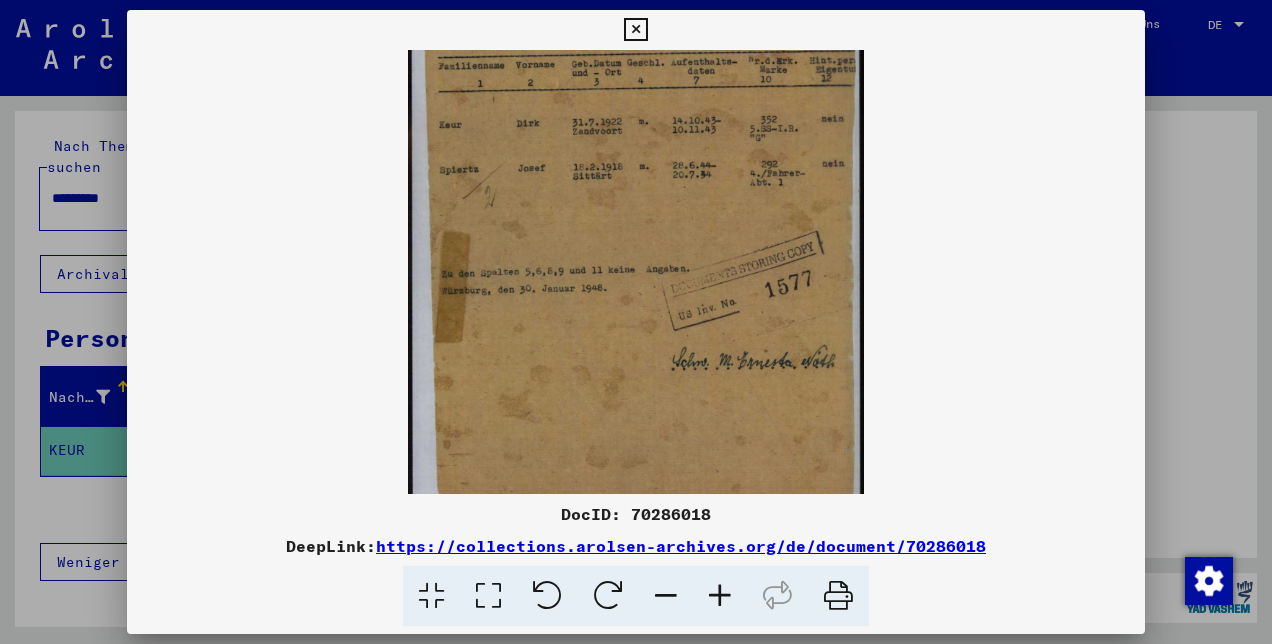 click at bounding box center [720, 596] 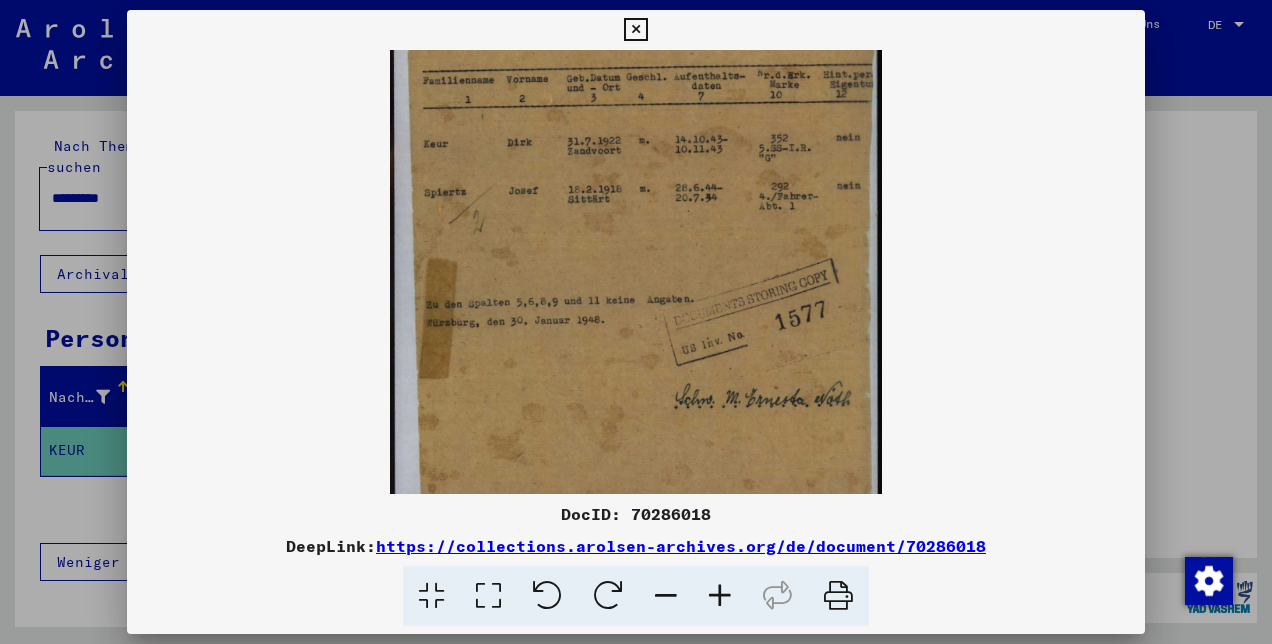 click at bounding box center [720, 596] 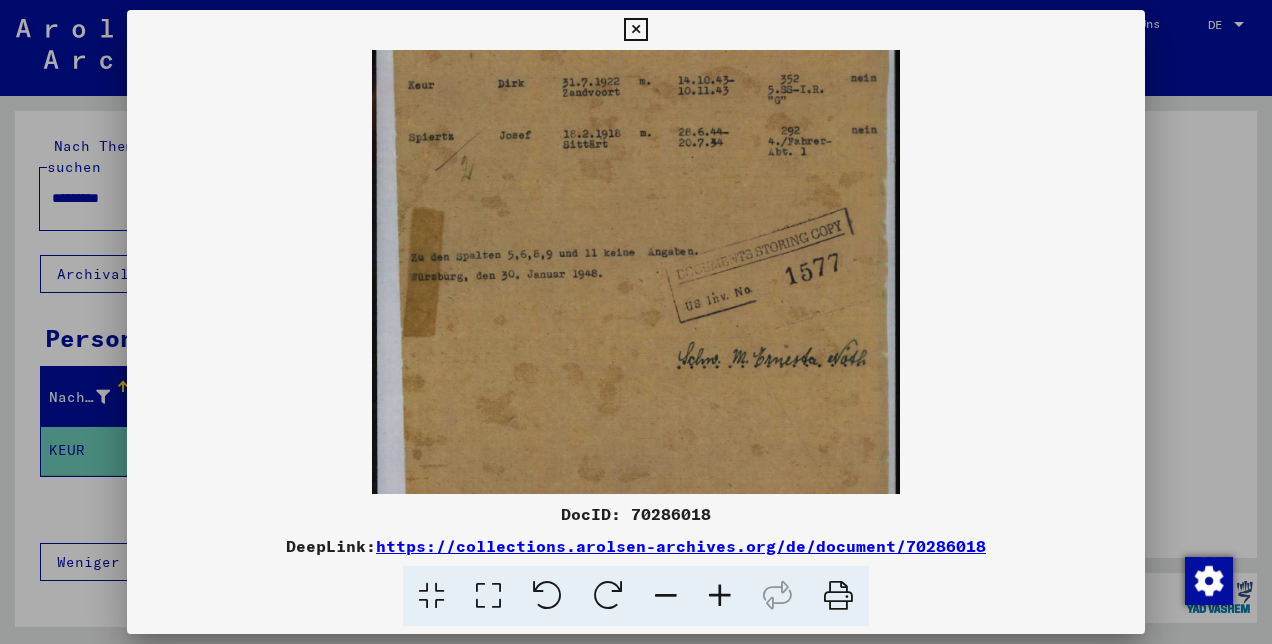 scroll, scrollTop: 266, scrollLeft: 0, axis: vertical 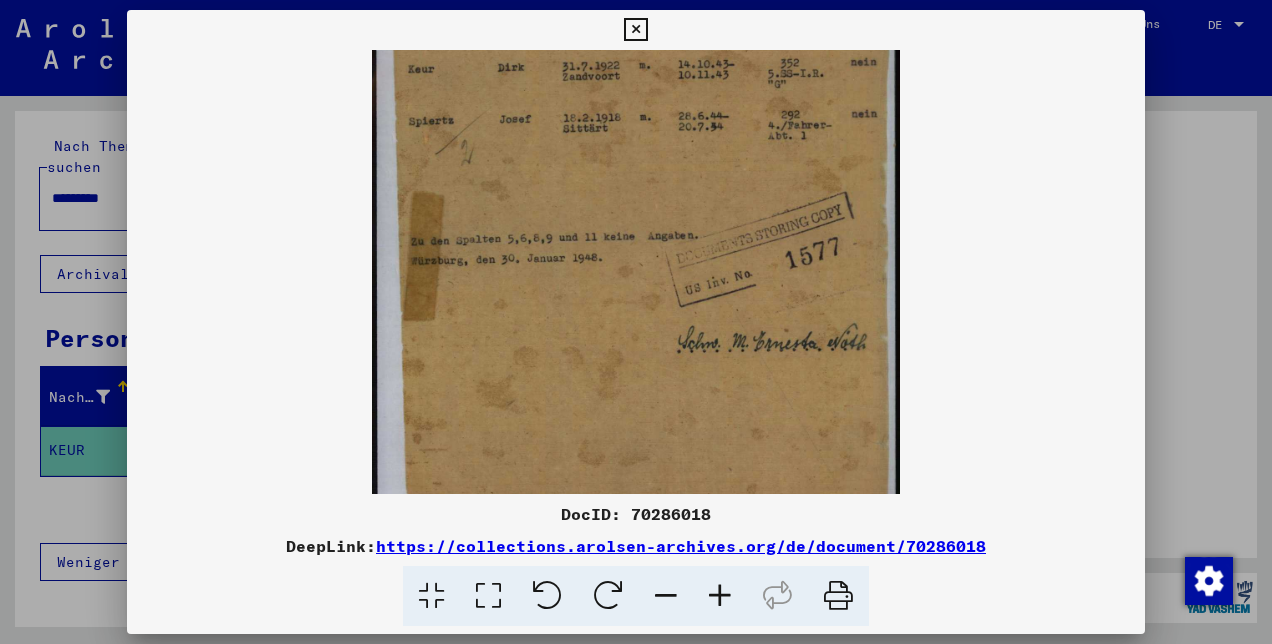 drag, startPoint x: 697, startPoint y: 287, endPoint x: 696, endPoint y: 264, distance: 23.021729 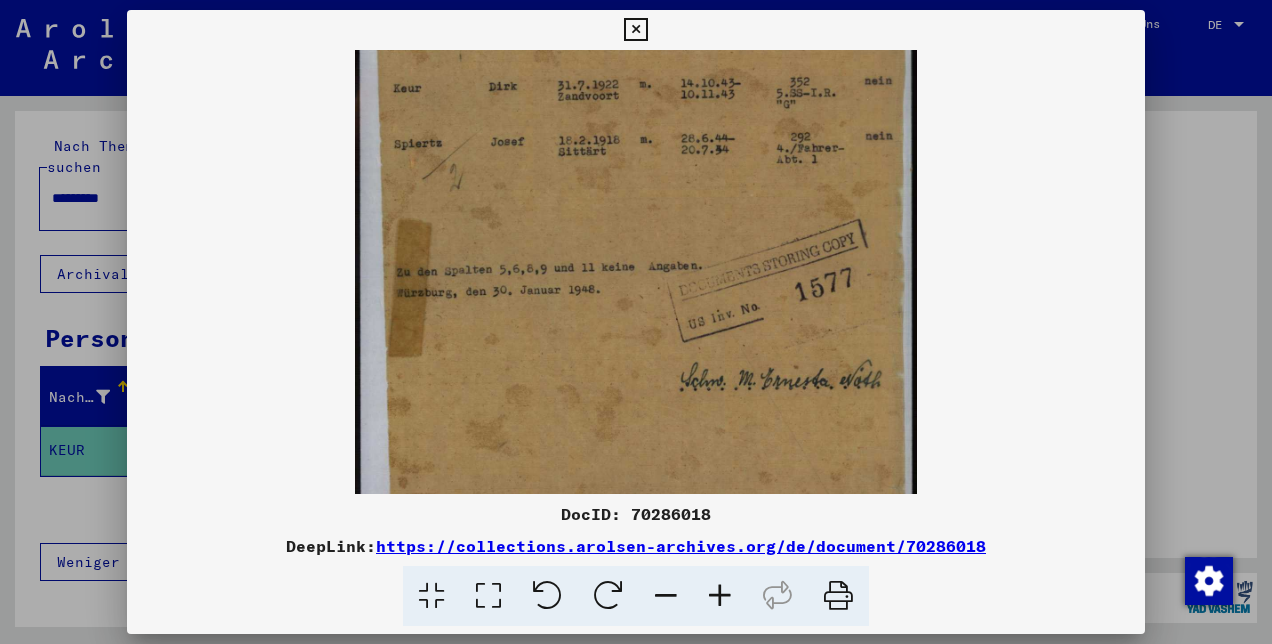 click at bounding box center (720, 596) 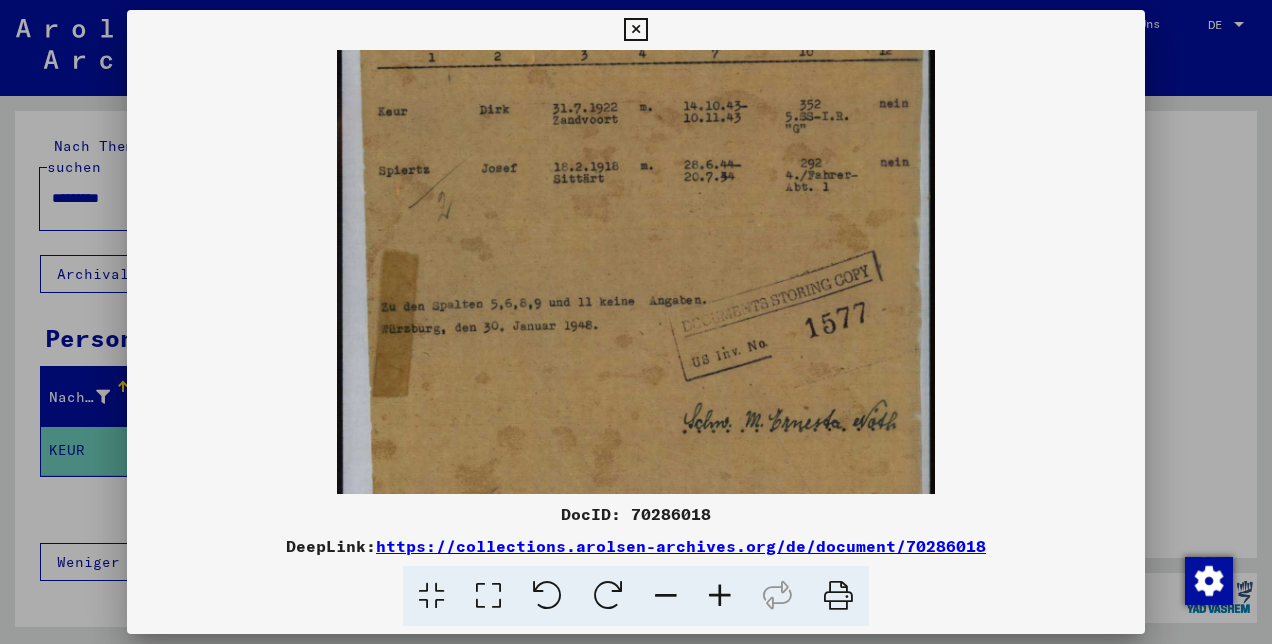 scroll, scrollTop: 259, scrollLeft: 0, axis: vertical 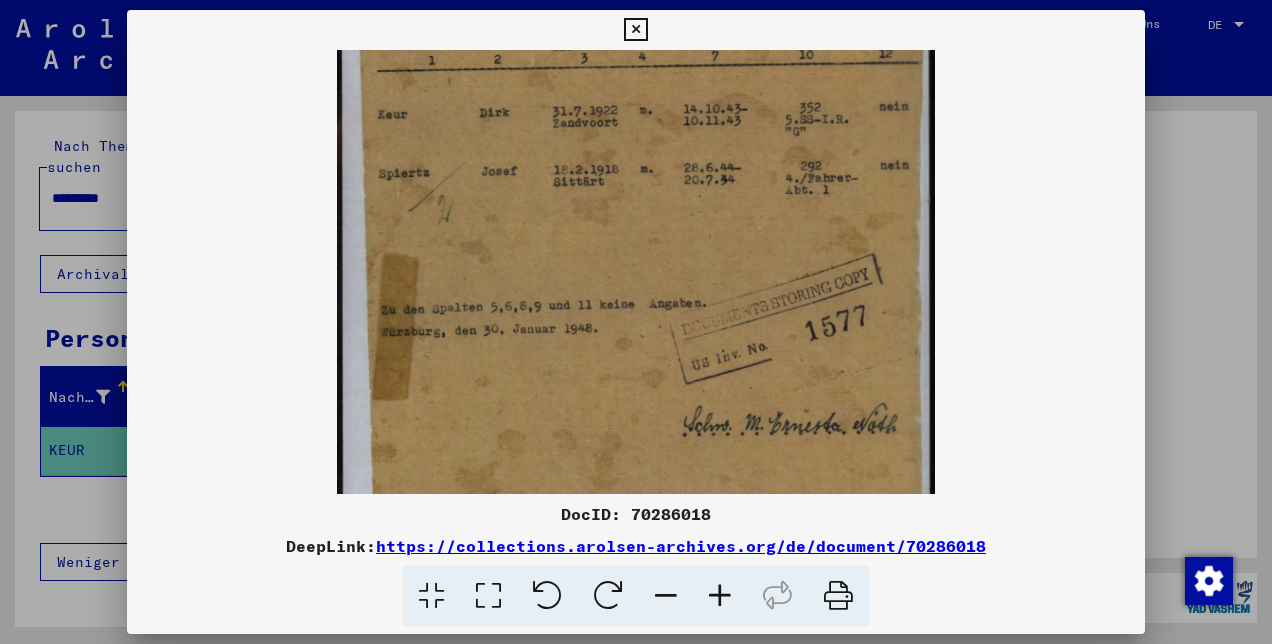 drag, startPoint x: 676, startPoint y: 264, endPoint x: 732, endPoint y: 371, distance: 120.76837 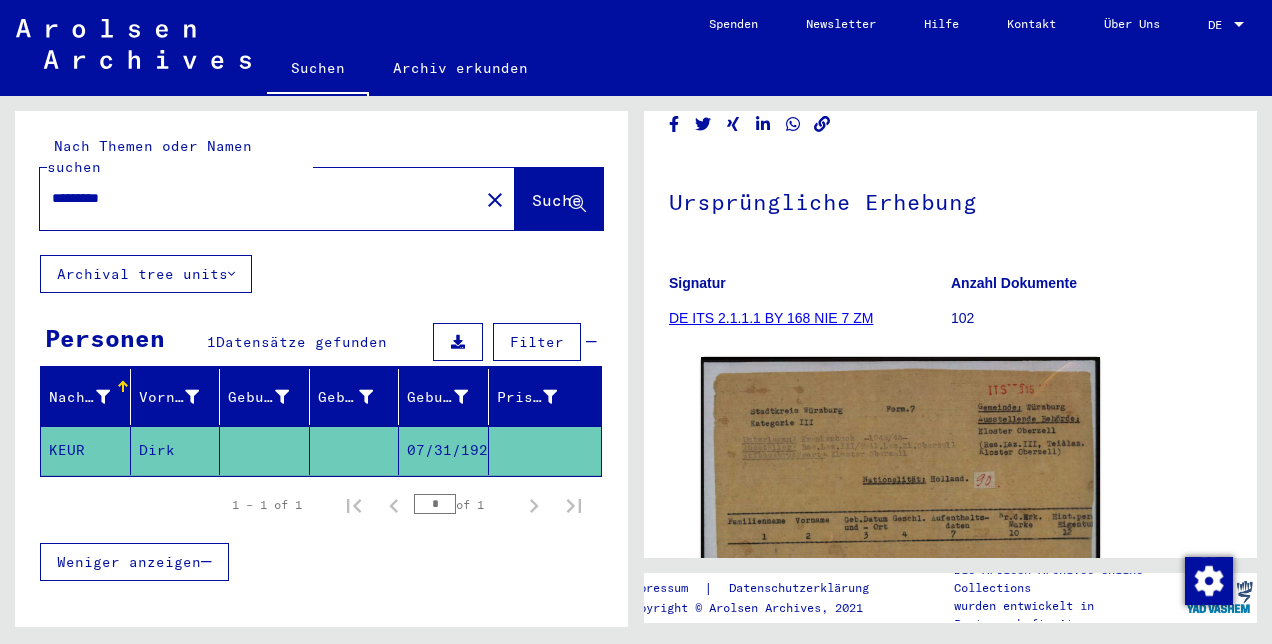 scroll, scrollTop: 0, scrollLeft: 0, axis: both 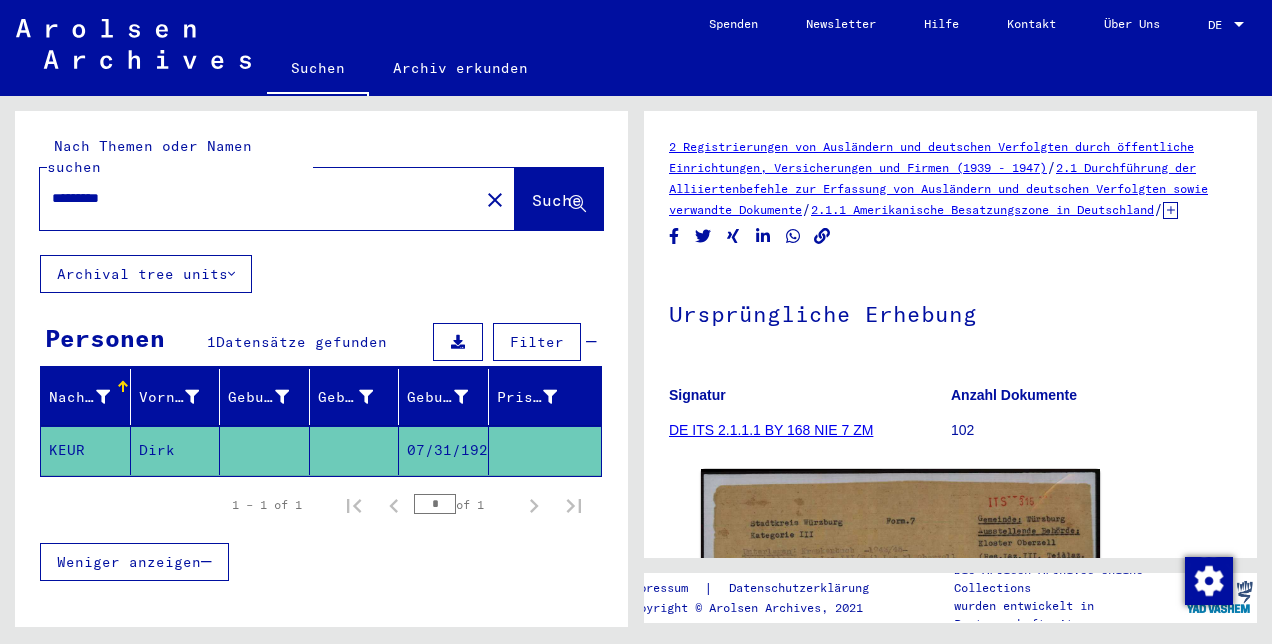 click on "Suchen   Archiv erkunden  Spenden Newsletter Hilfe Kontakt Über Uns  Suchen   Archiv erkunden   Detailfragen/-infos zu den Dokumenten? Stelle hier einen kostenlosen Antrag.  Spenden Newsletter Hilfe Kontakt Über Uns DE DE Nach Themen oder Namen suchen ********* close  Suche     Archival tree units  Personen 1  Datensätze gefunden  Filter   Nachname   Vorname   Geburtsname   Geburt‏   Geburtsdatum   Prisoner #   KEUR   Dirk         07/31/1922      1 – 1 of 1  *  of 1  Weniger anzeigen  Signature Nachname Vorname Geburtsname Geburt‏ Geburtsdatum Prisoner # Vater (Adoptivvater) Mutter (Adoptivmutter) Religion Nationalität Beruf Haftstätte Sterbedatum Letzter Wohnort Letzter Wohnort (Land) Haftstätte Letzter Wohnort (Provinz) Letzter Wohnort (Ort) Letzter Wohnort (Stadtteil) Letzter Wohnort (Straße) Letzter Wohnort (Hausnummer) 2.1.1.1 - Informationen über Ausländer, die sich während des Kriegs im Kreis [CITY] (SK) aufhielten KEUR Dirk 07/31/1922 Signature Nachname Vorname" at bounding box center (636, 322) 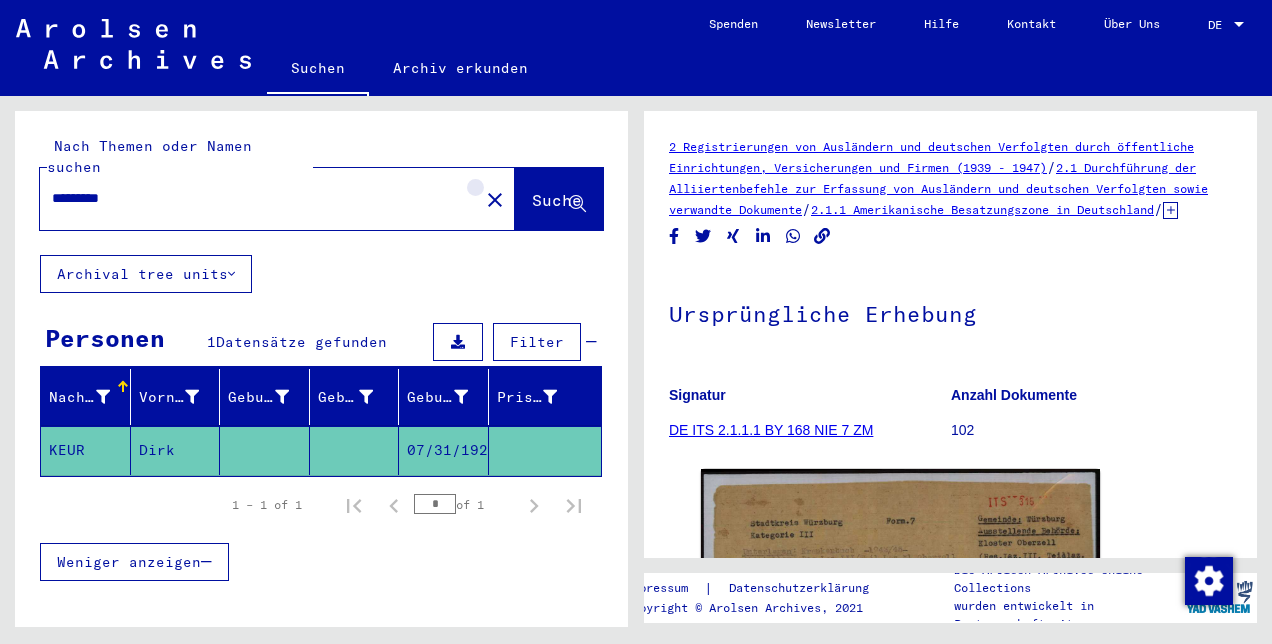 click on "close" 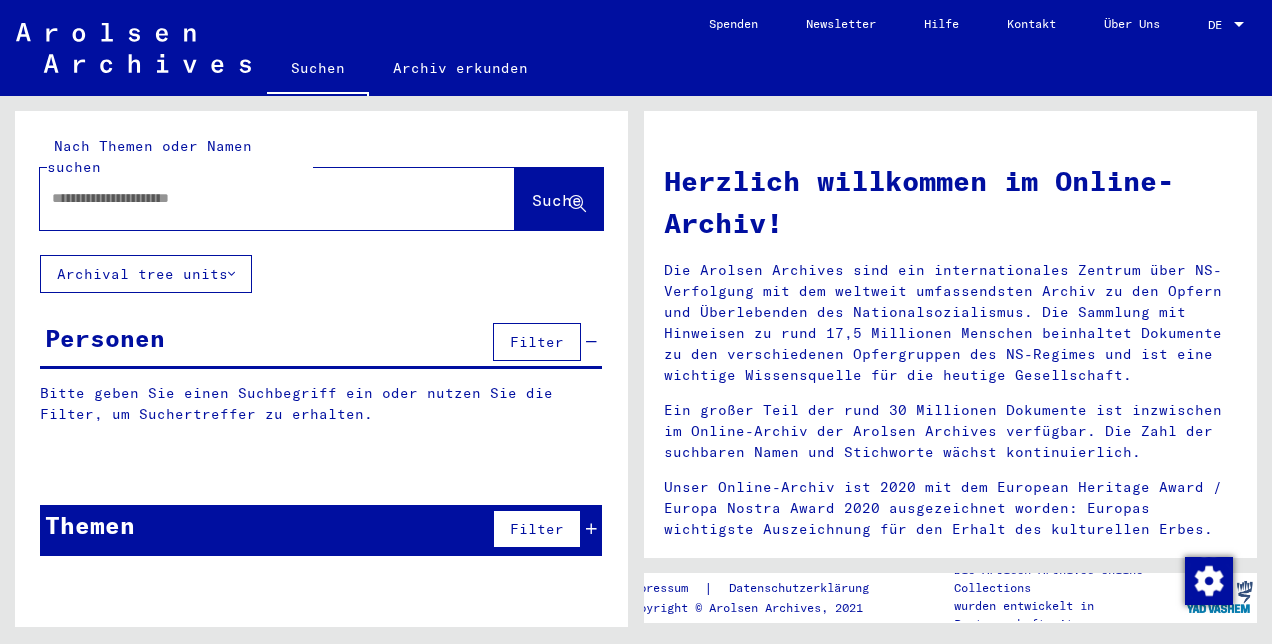 click at bounding box center [253, 198] 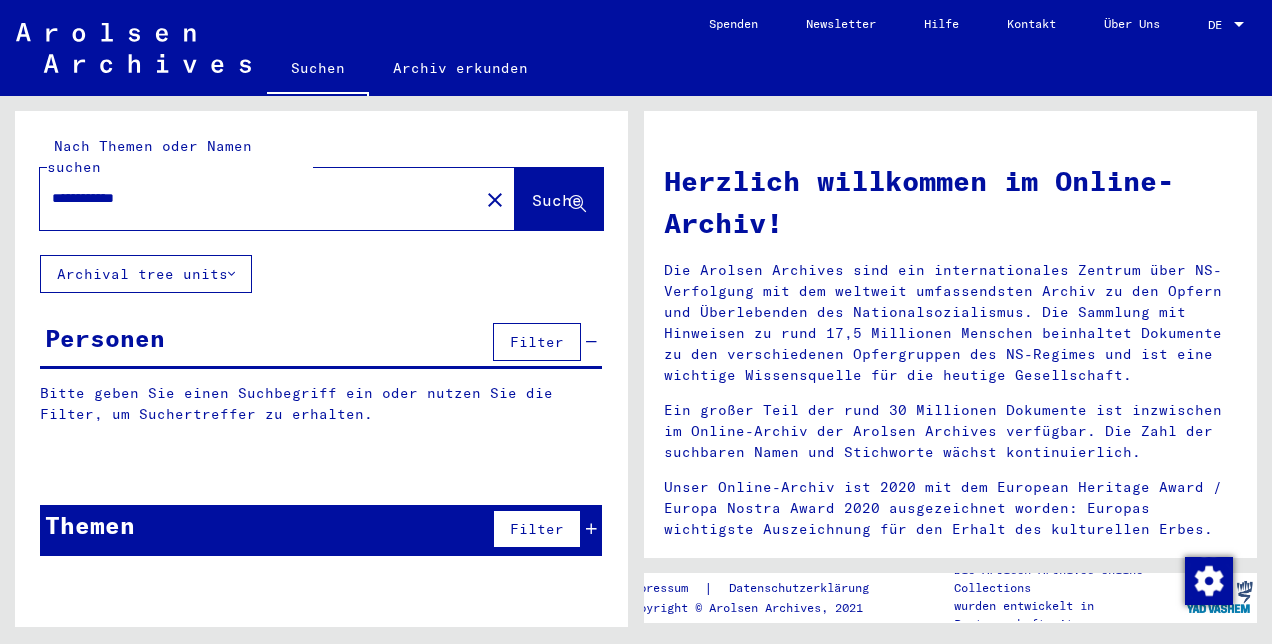 type on "**********" 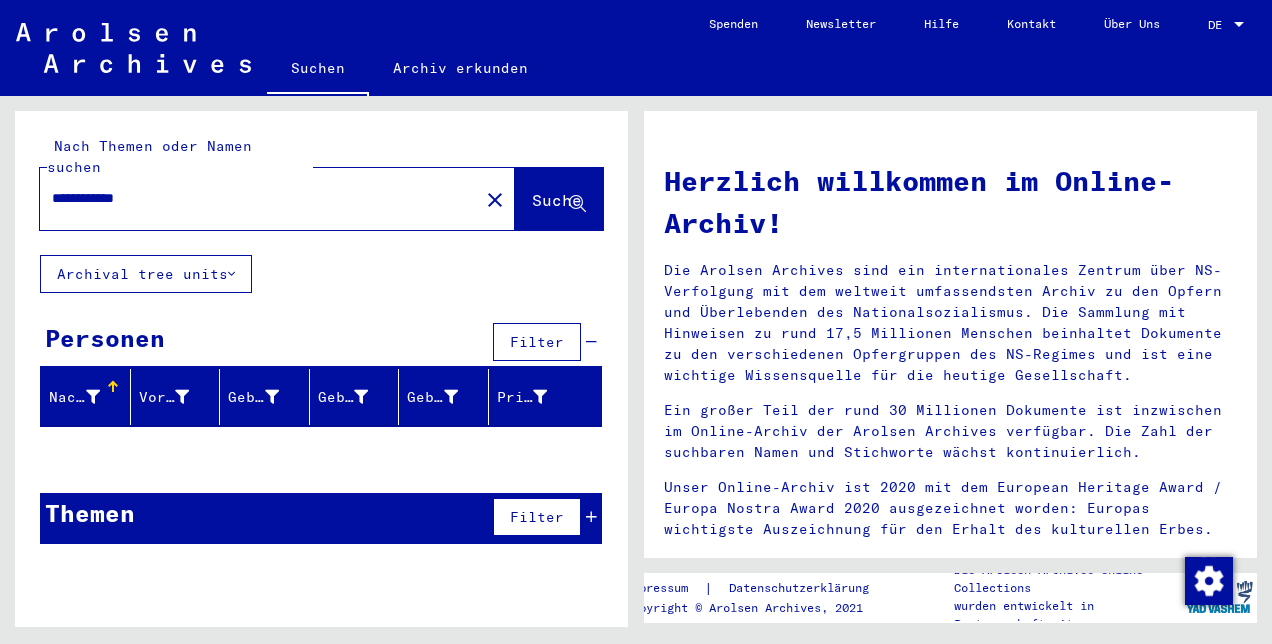 click on "Suche" 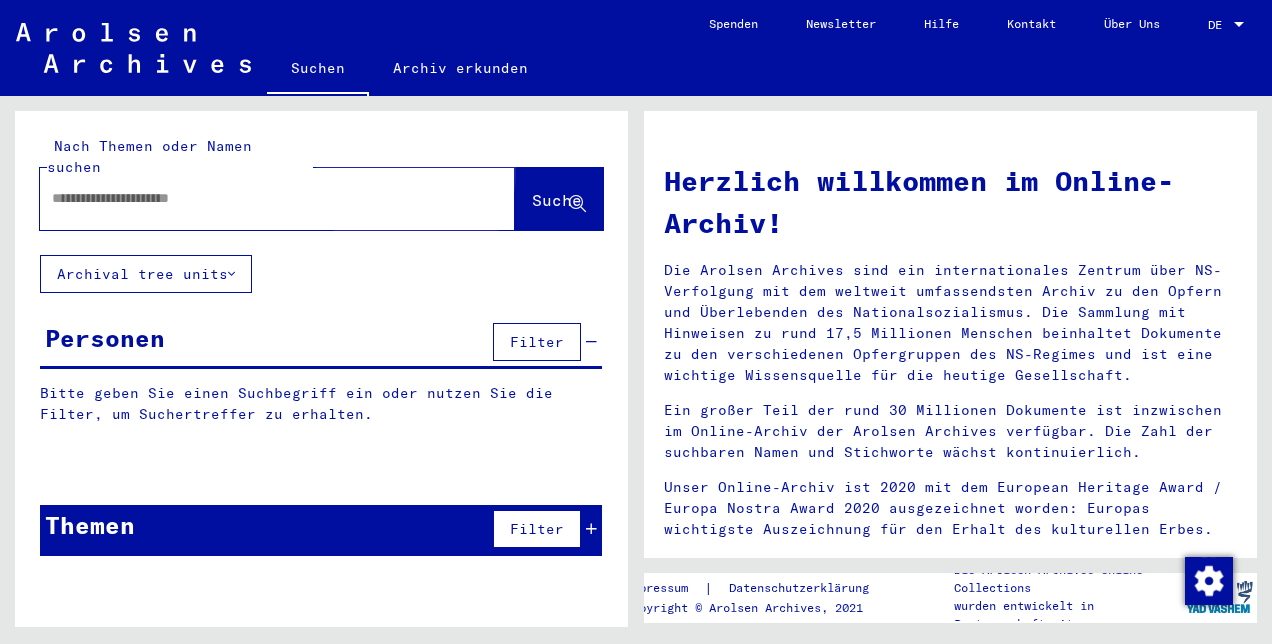 click on "Suche" 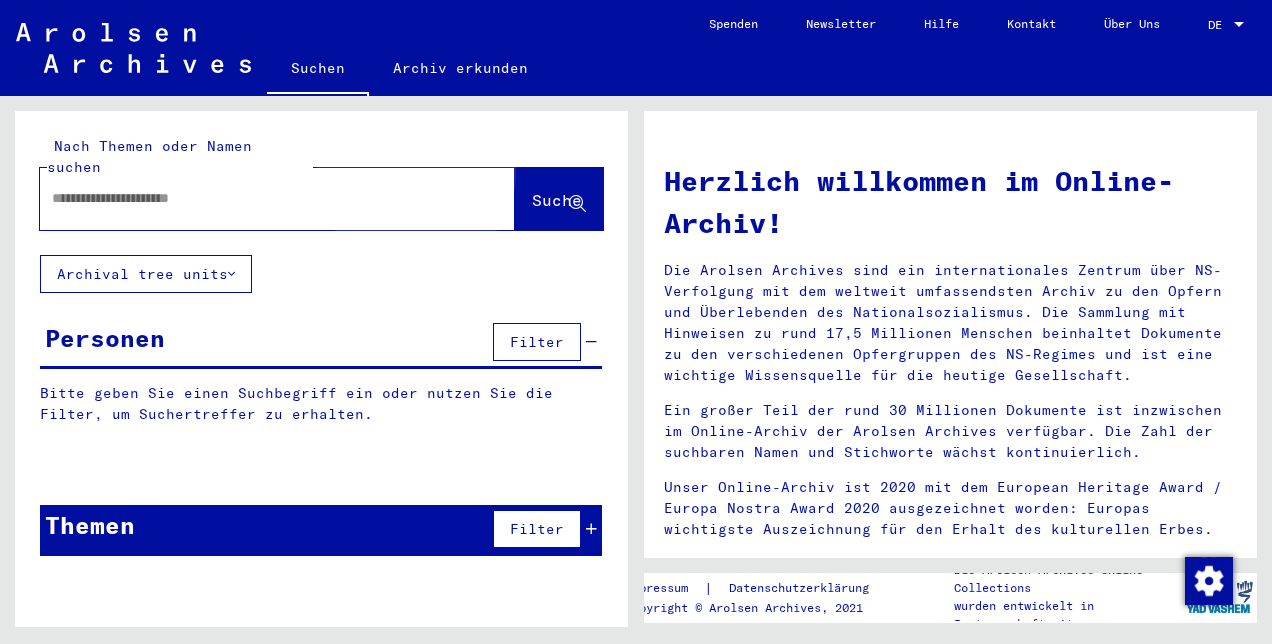 click on "Suche" 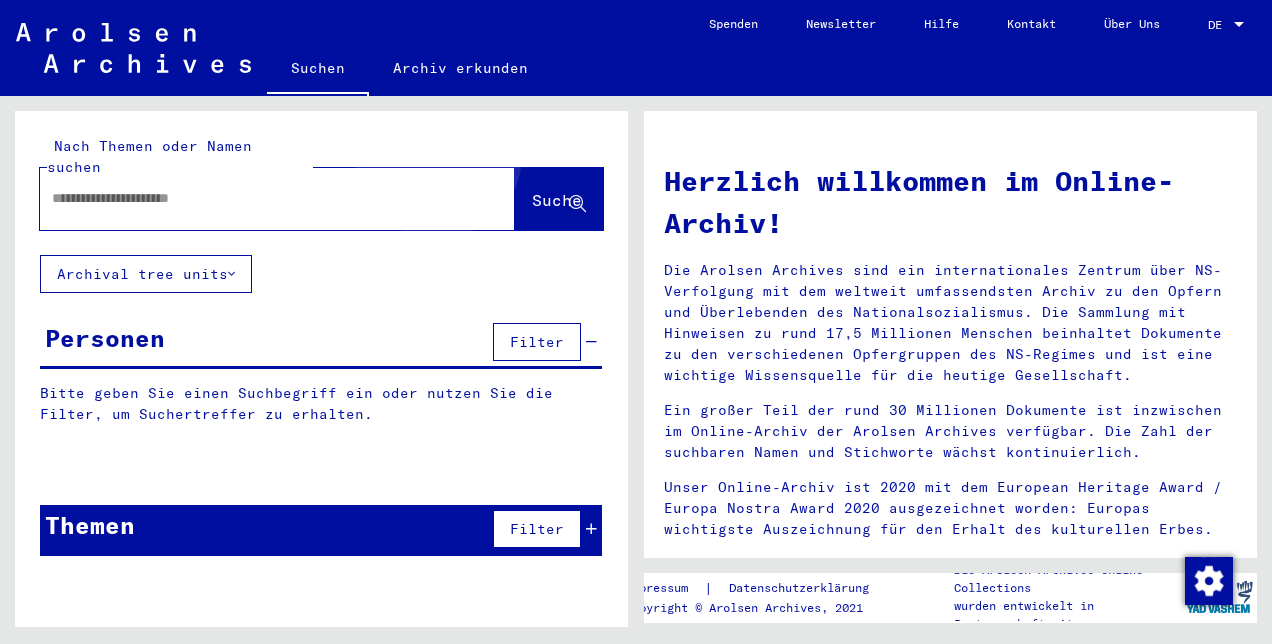drag, startPoint x: 509, startPoint y: 158, endPoint x: 473, endPoint y: 168, distance: 37.363083 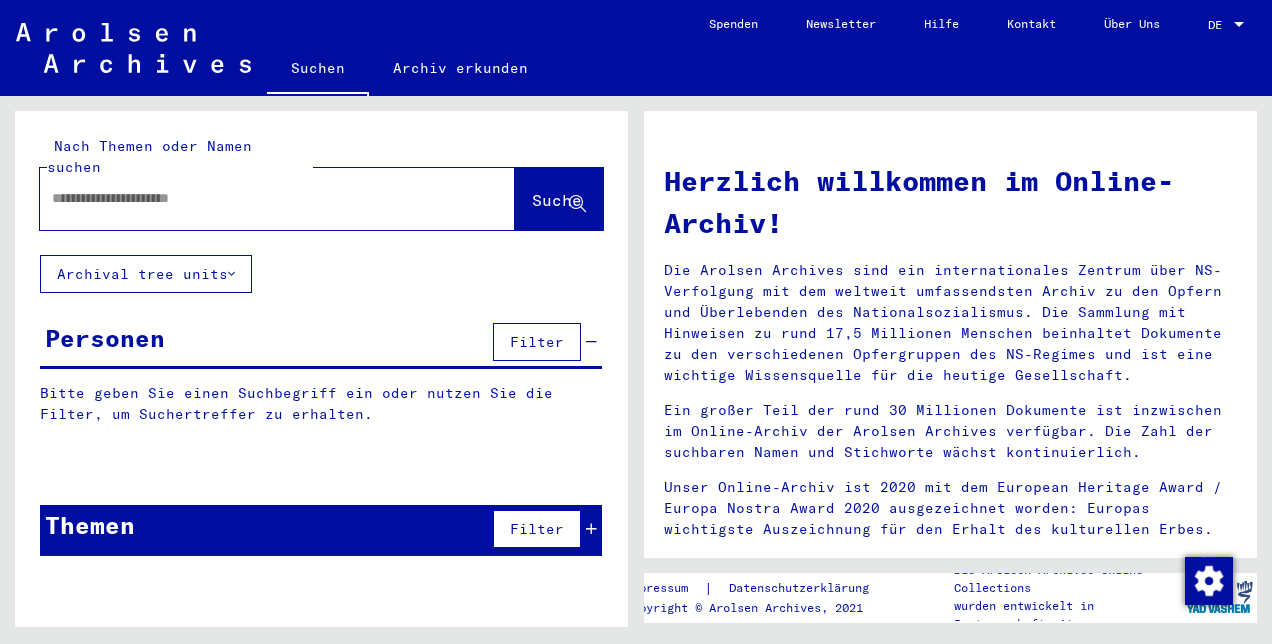 click at bounding box center [253, 198] 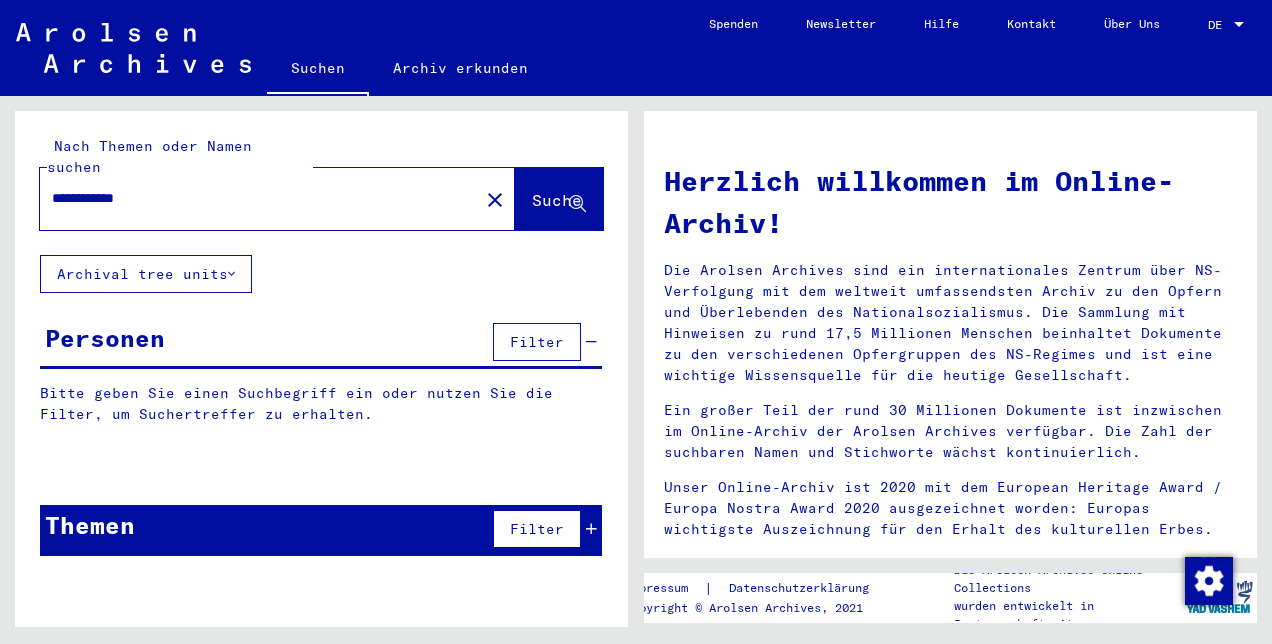 type on "**********" 